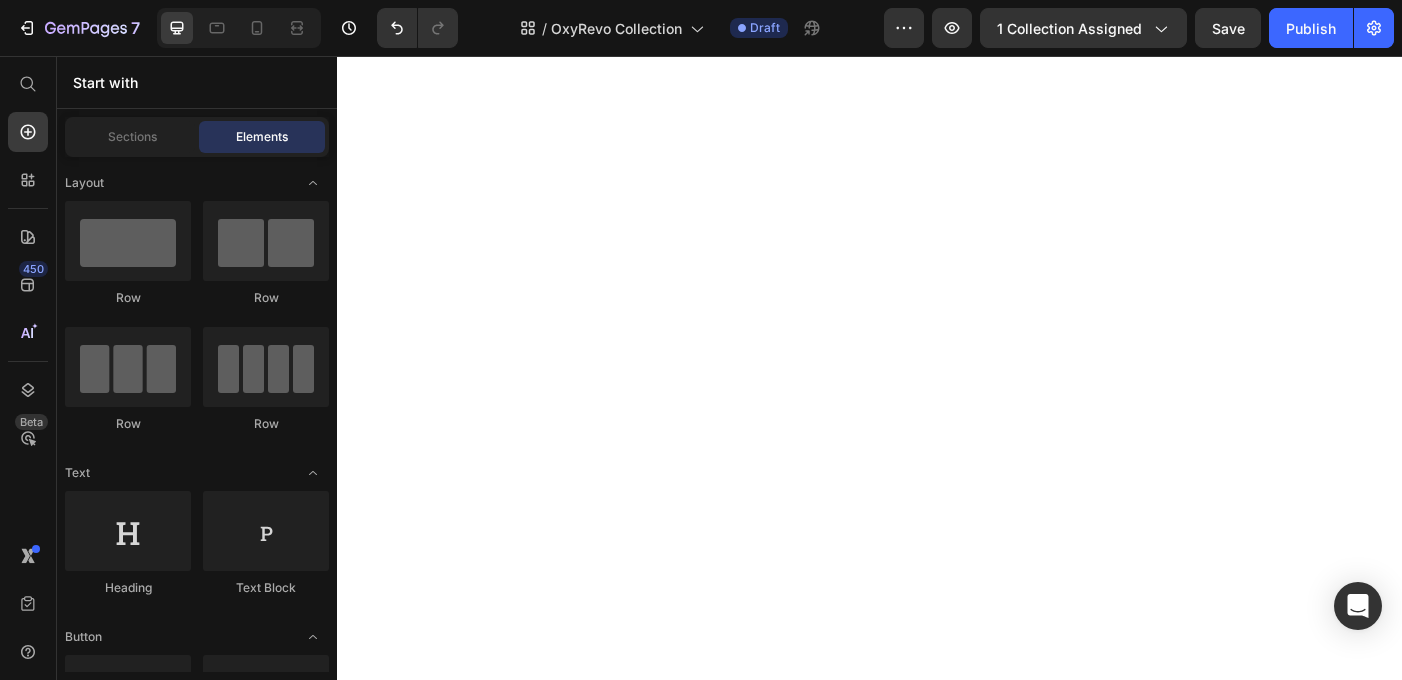 scroll, scrollTop: 0, scrollLeft: 0, axis: both 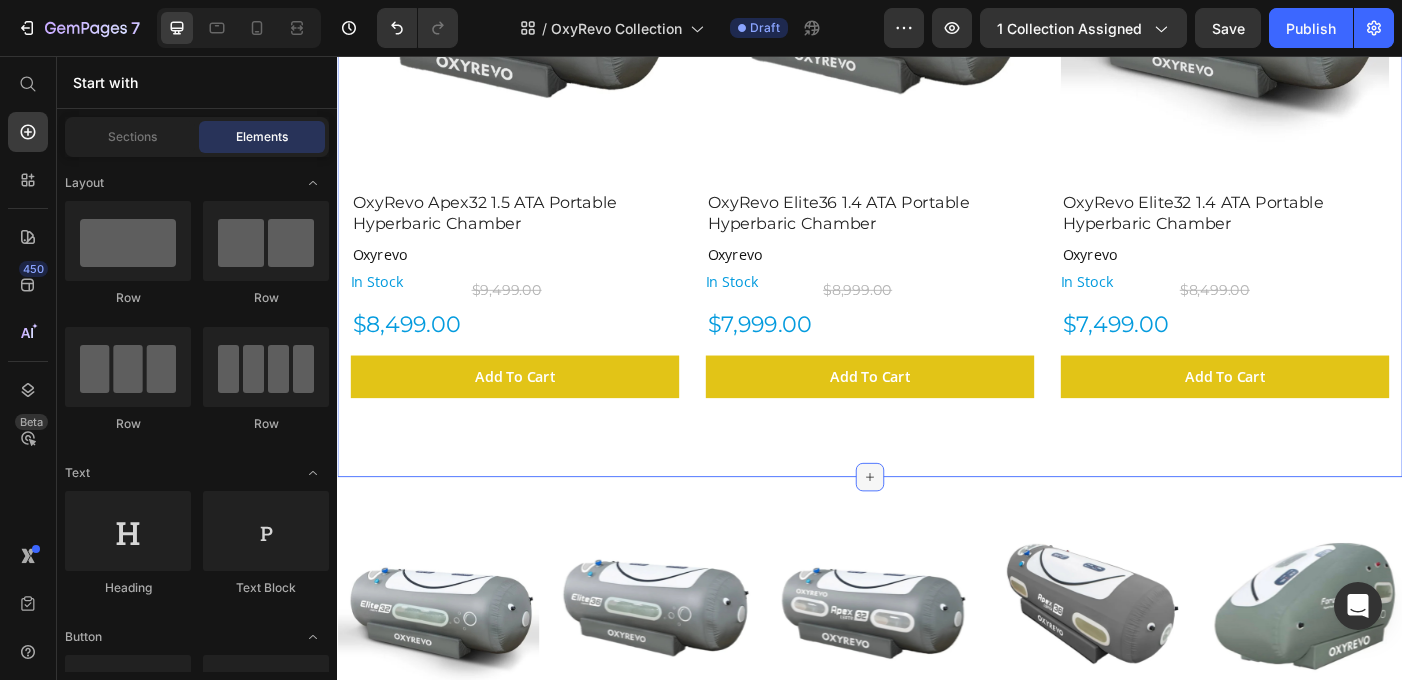 click 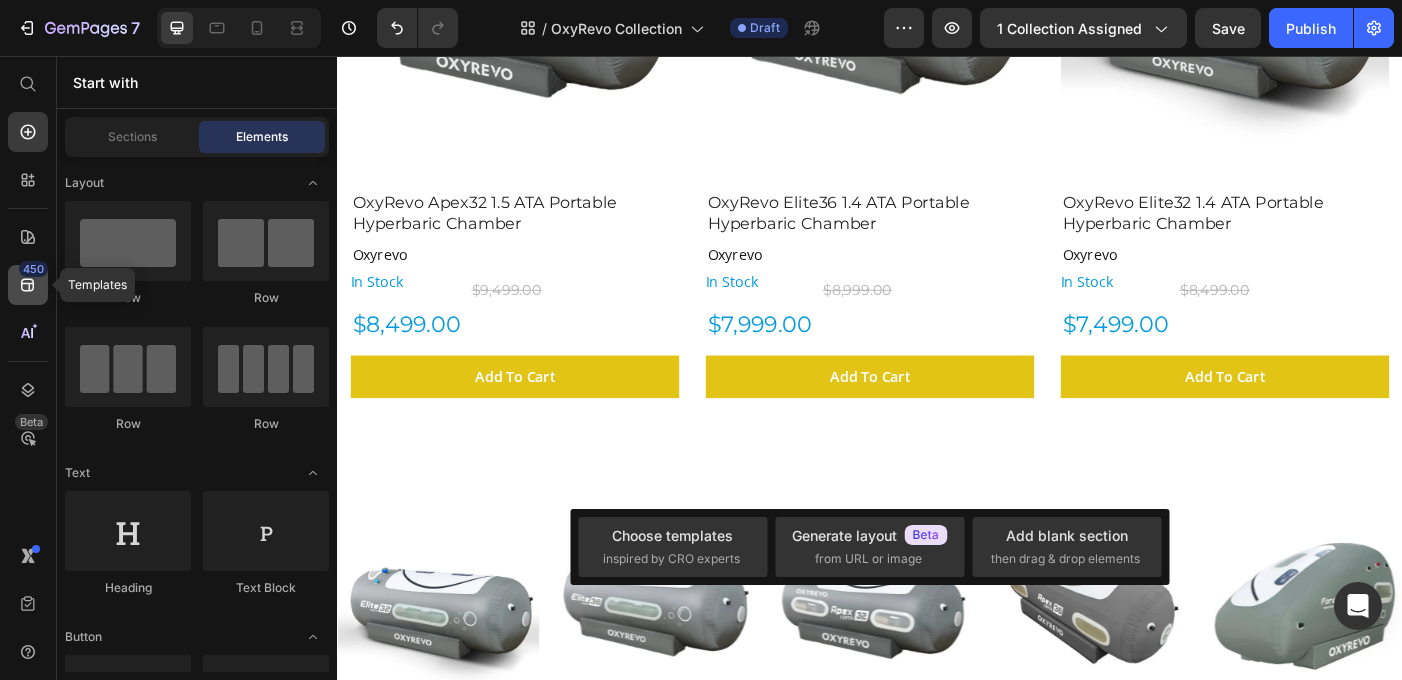 click 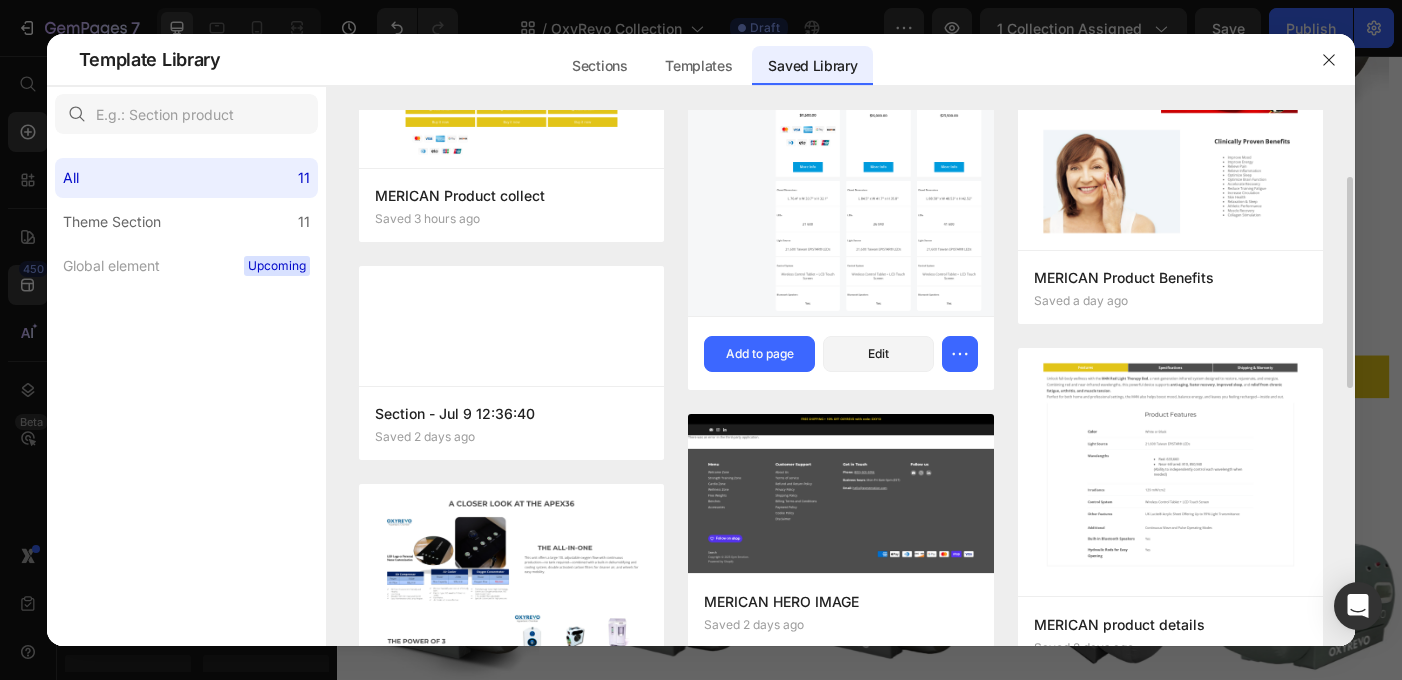 scroll, scrollTop: 164, scrollLeft: 0, axis: vertical 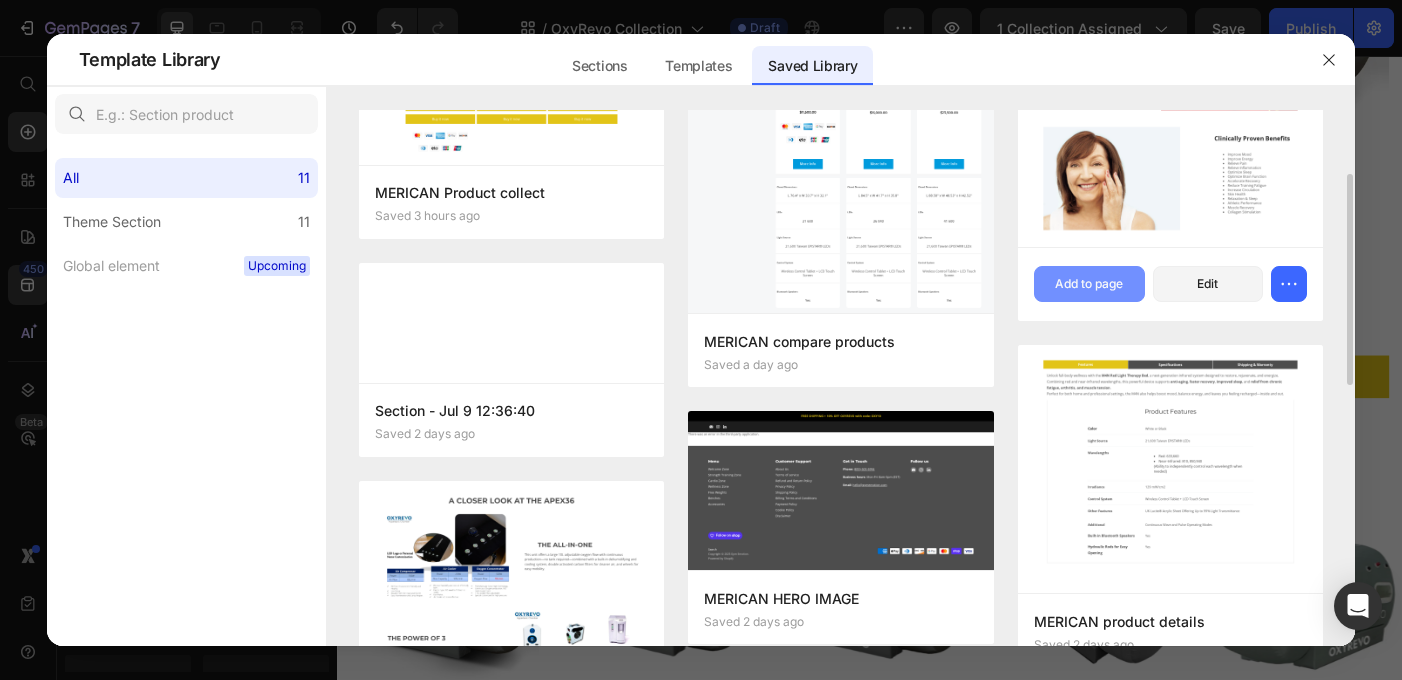 click on "Add to page" at bounding box center (1089, 284) 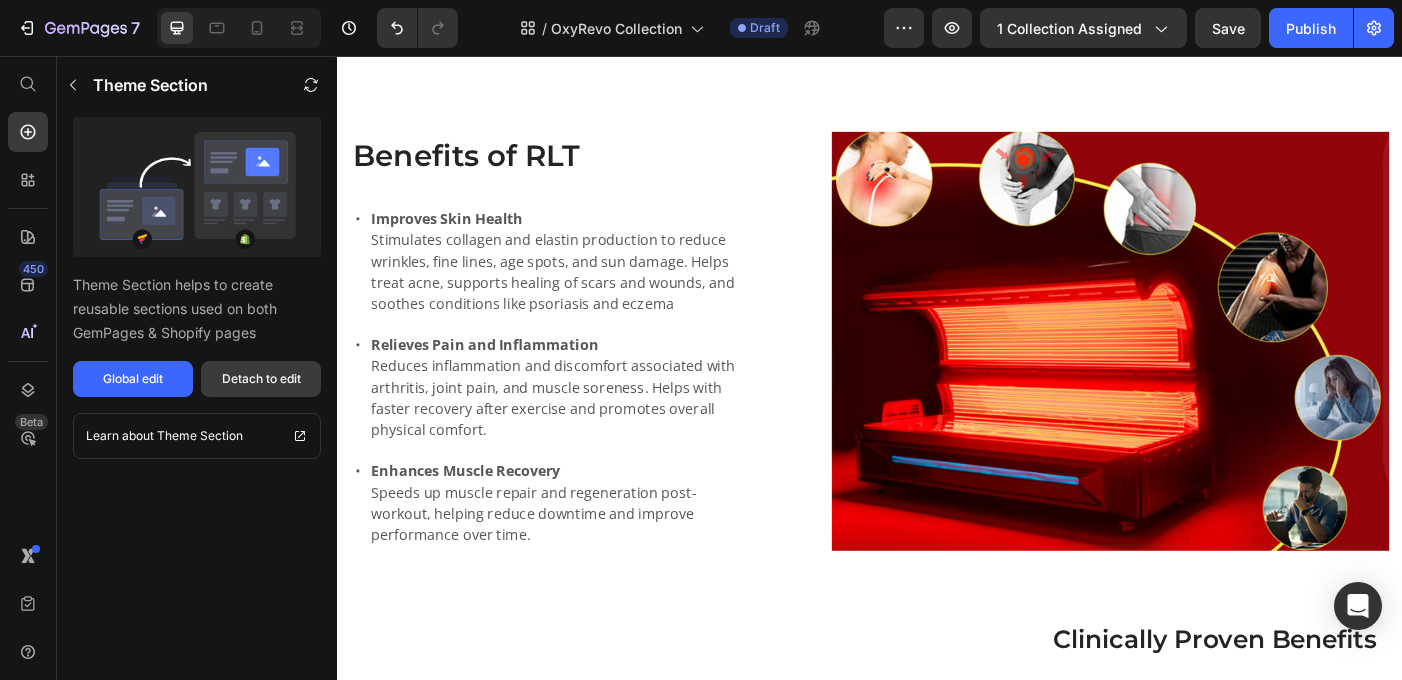 scroll, scrollTop: 3992, scrollLeft: 0, axis: vertical 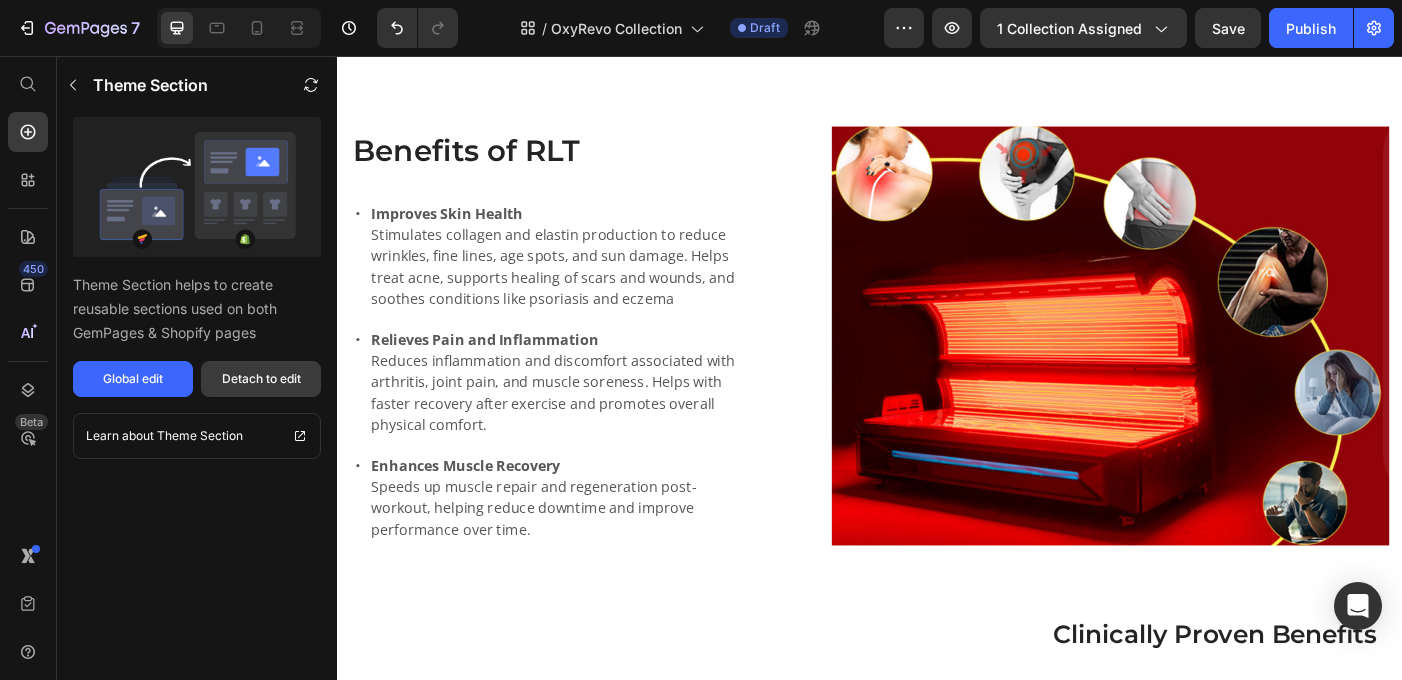 click on "Detach to edit" at bounding box center [261, 379] 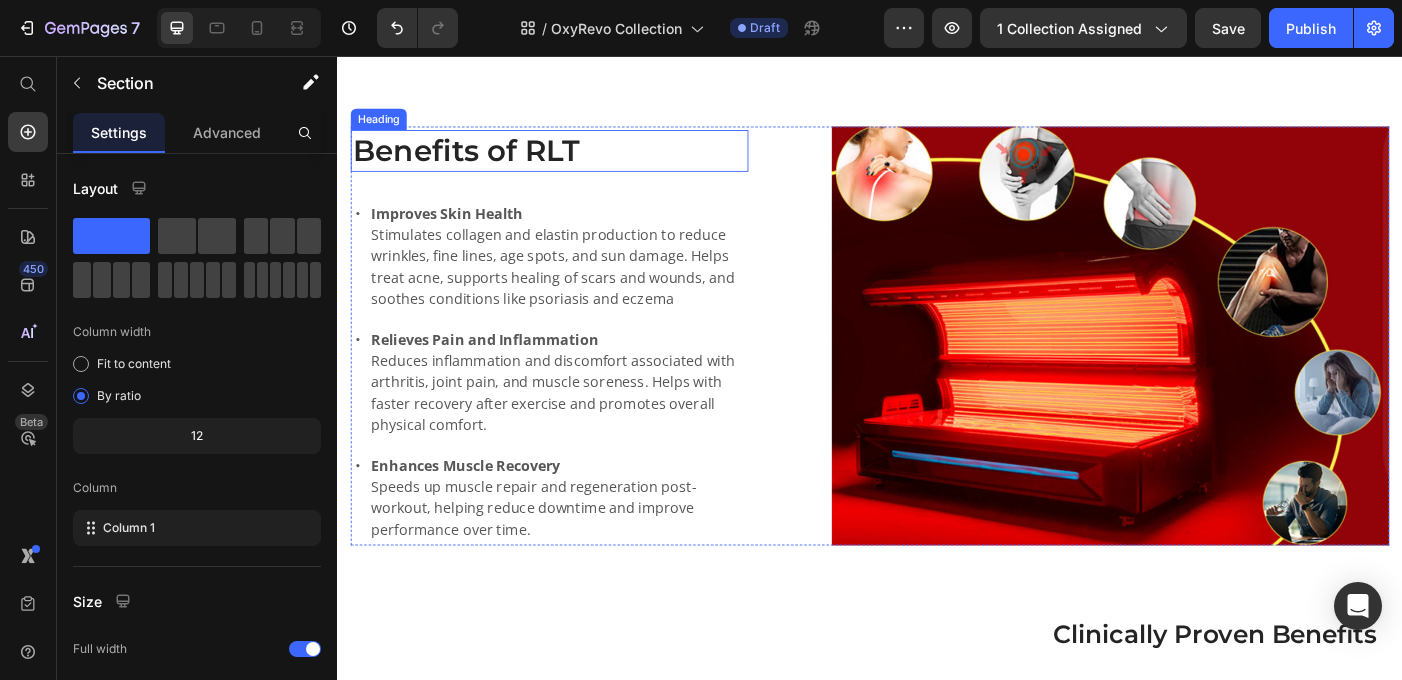 click on "Benefits of RLT" at bounding box center (576, 163) 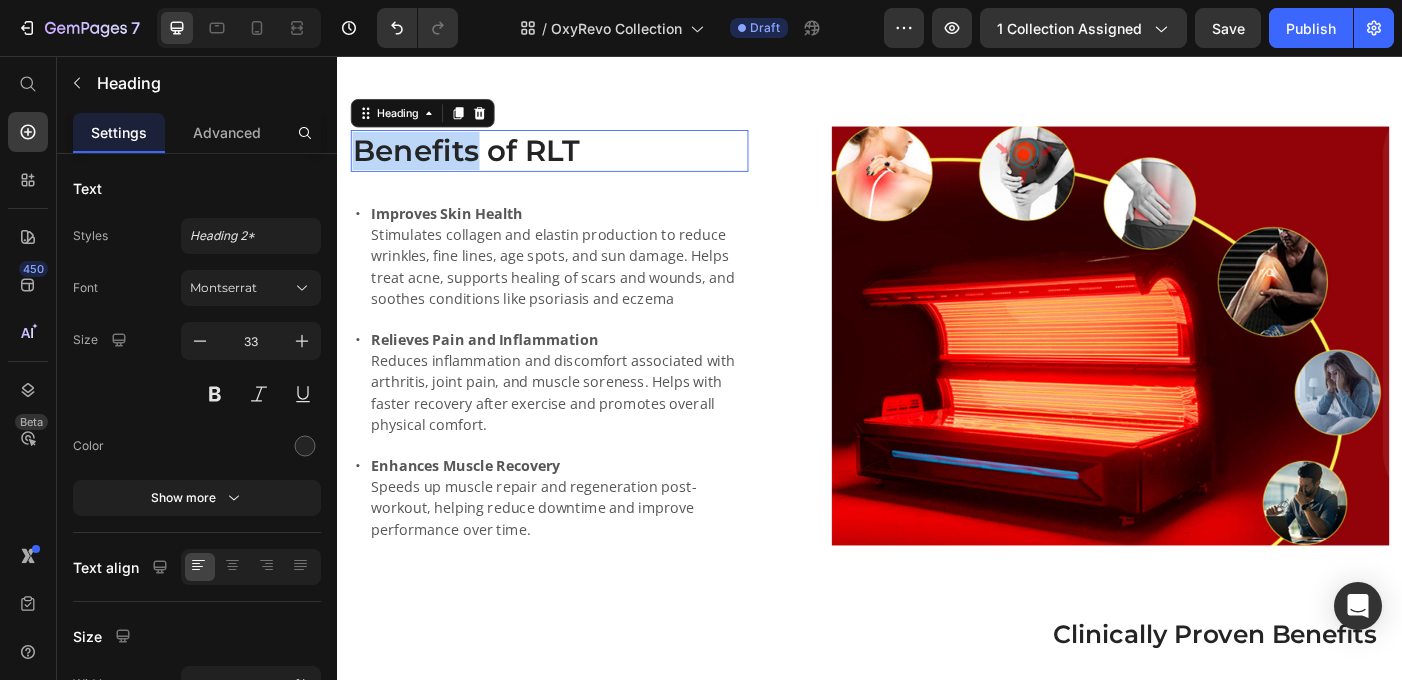 click on "Benefits of RLT" at bounding box center (576, 163) 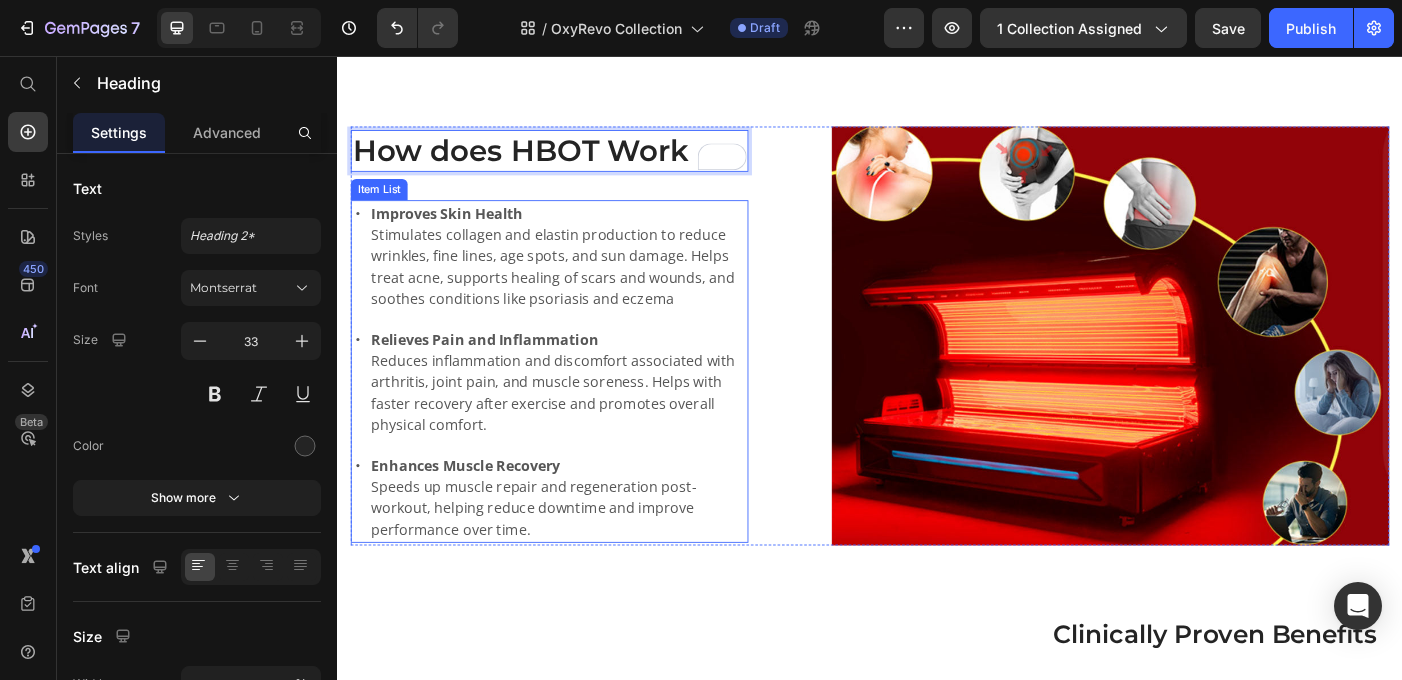 click on "Improves Skin Health Stimulates collagen and elastin production to reduce wrinkles, fine lines, age spots, and sun damage. Helps treat acne, supports healing of scars and wounds, and soothes conditions like psoriasis and eczema" at bounding box center (586, 282) 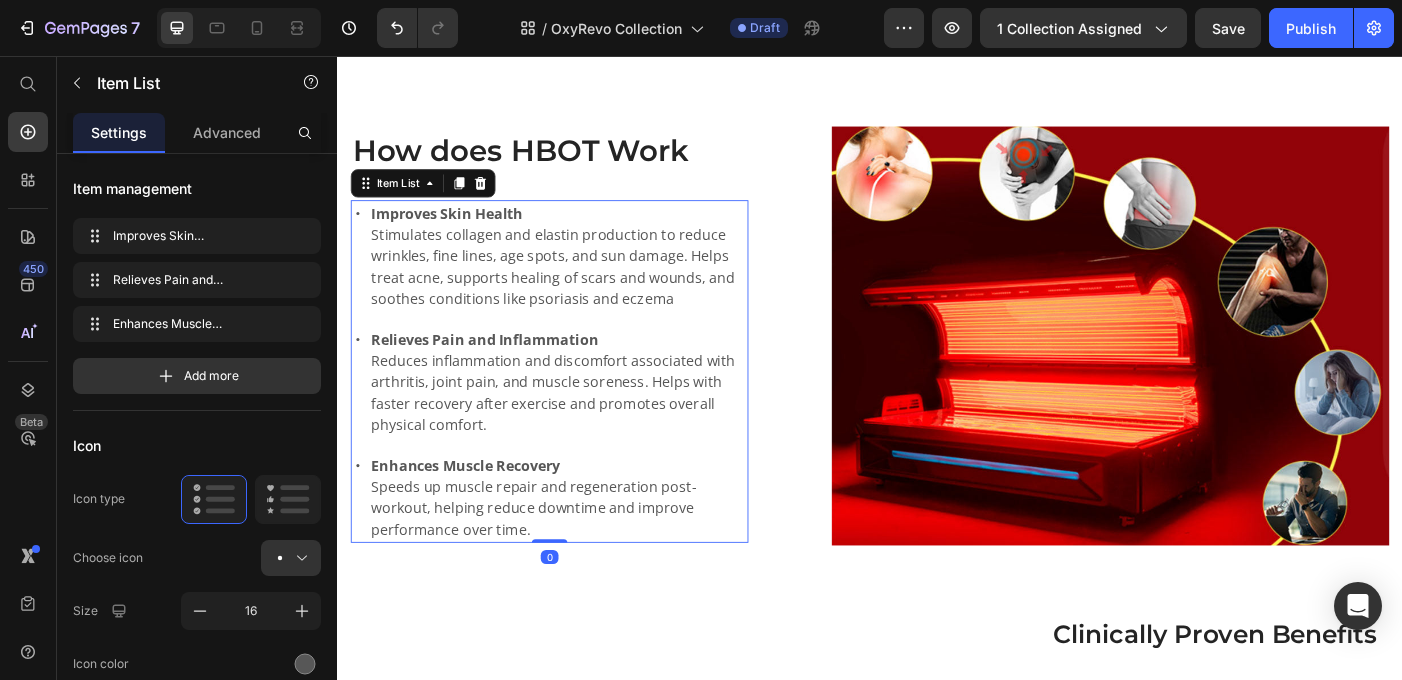 click on "Improves Skin Health Stimulates collagen and elastin production to reduce wrinkles, fine lines, age spots, and sun damage. Helps treat acne, supports healing of scars and wounds, and soothes conditions like psoriasis and eczema" at bounding box center [586, 282] 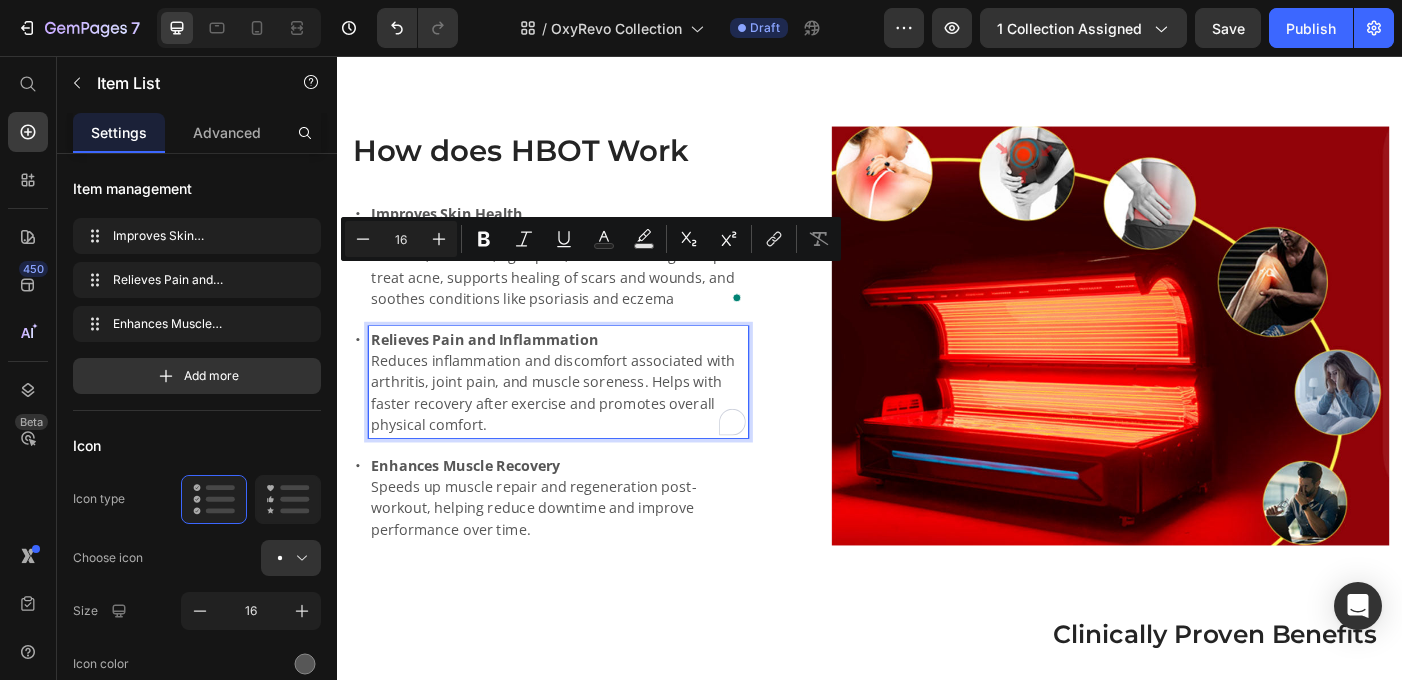 click on "Relieves Pain and Inflammation Reduces inflammation and discomfort associated with arthritis, joint pain, and muscle soreness. Helps with faster recovery after exercise and promotes overall physical comfort." at bounding box center (586, 424) 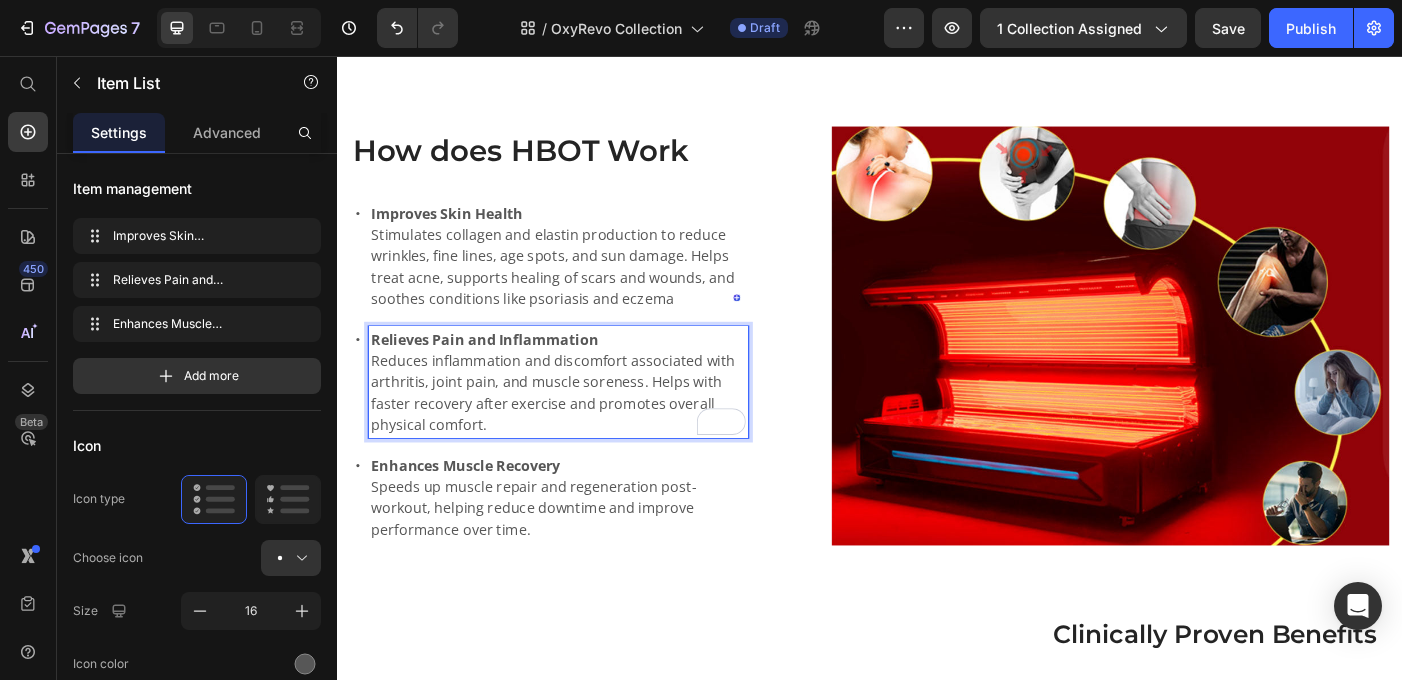 click on "Relieves Pain and Inflammation Reduces inflammation and discomfort associated with arthritis, joint pain, and muscle soreness. Helps with faster recovery after exercise and promotes overall physical comfort." at bounding box center [586, 424] 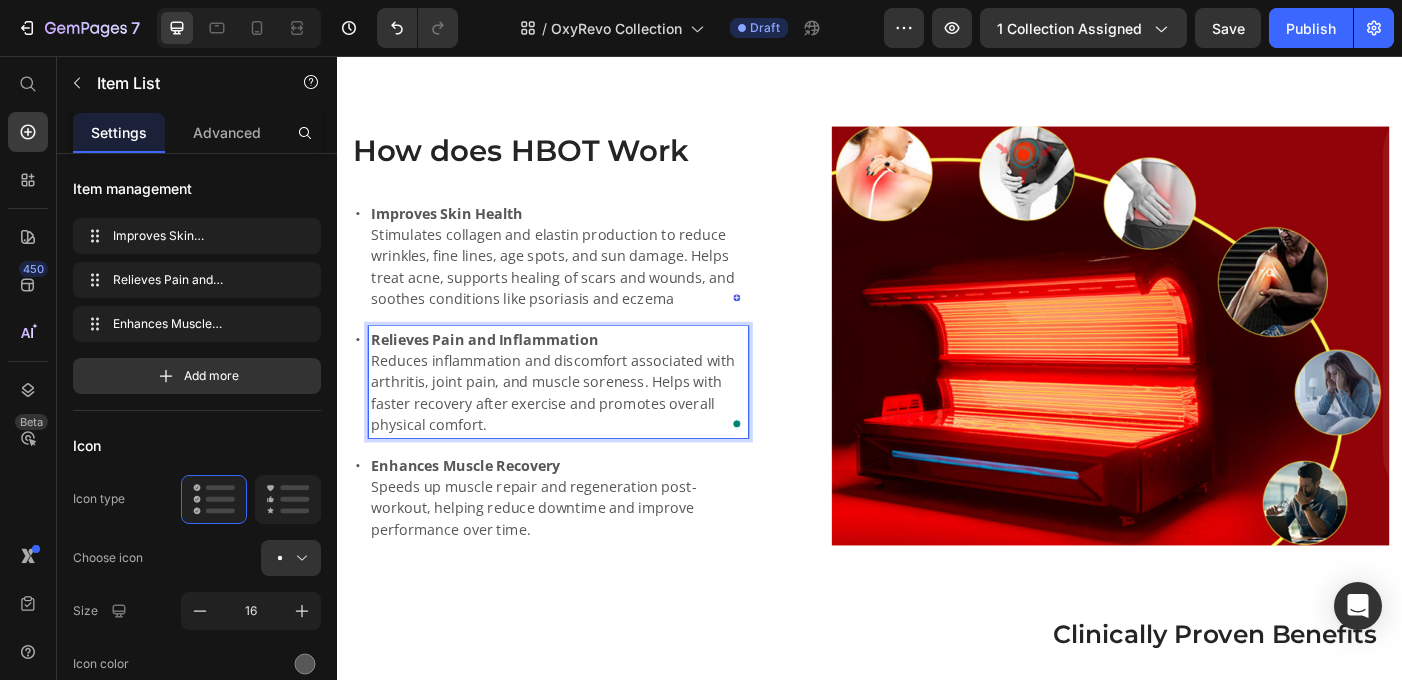 click on "Relieves Pain and Inflammation Reduces inflammation and discomfort associated with arthritis, joint pain, and muscle soreness. Helps with faster recovery after exercise and promotes overall physical comfort." at bounding box center [586, 424] 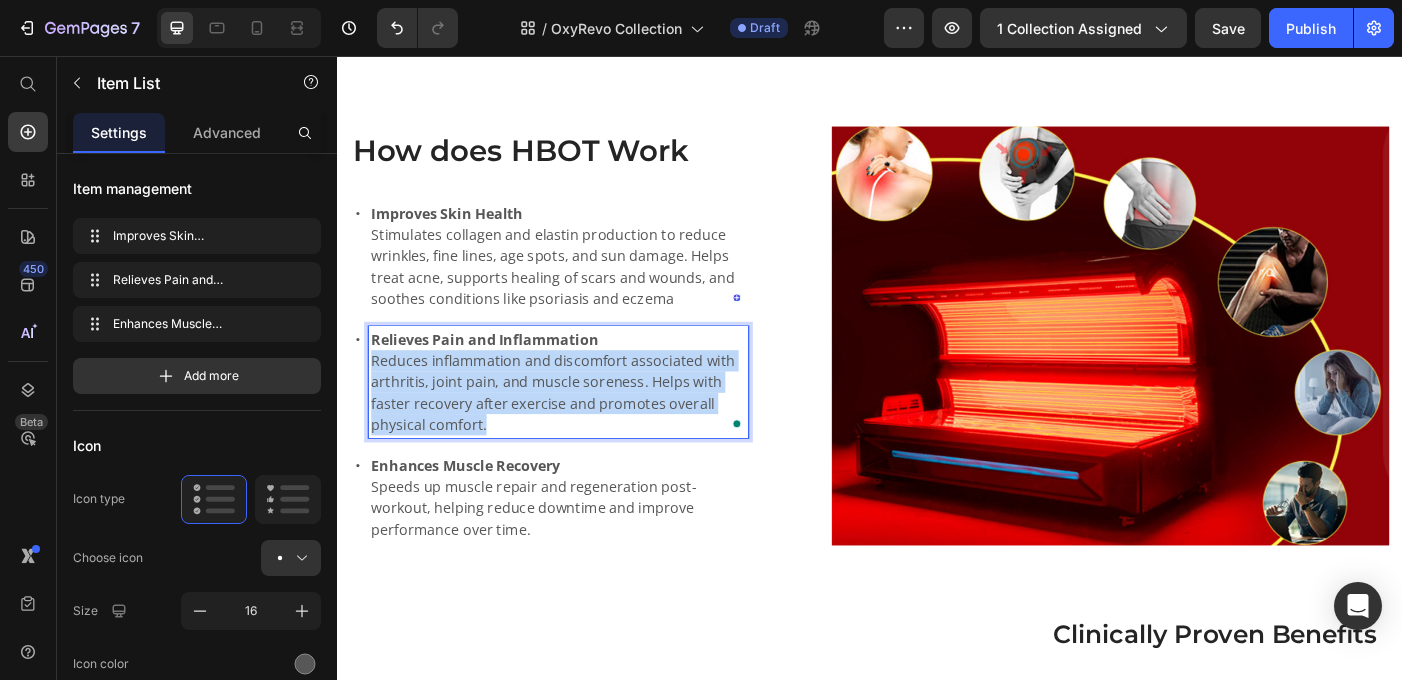 click on "Relieves Pain and Inflammation Reduces inflammation and discomfort associated with arthritis, joint pain, and muscle soreness. Helps with faster recovery after exercise and promotes overall physical comfort." at bounding box center (586, 424) 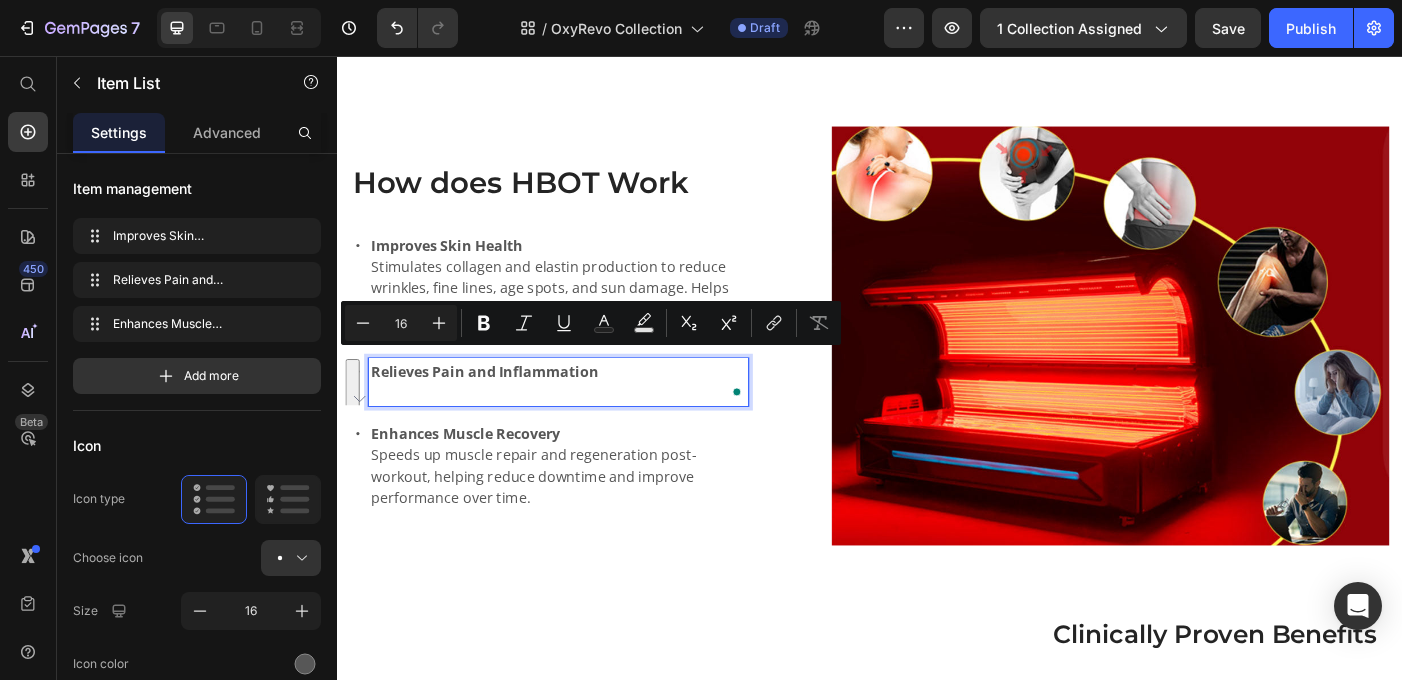 scroll, scrollTop: 4028, scrollLeft: 0, axis: vertical 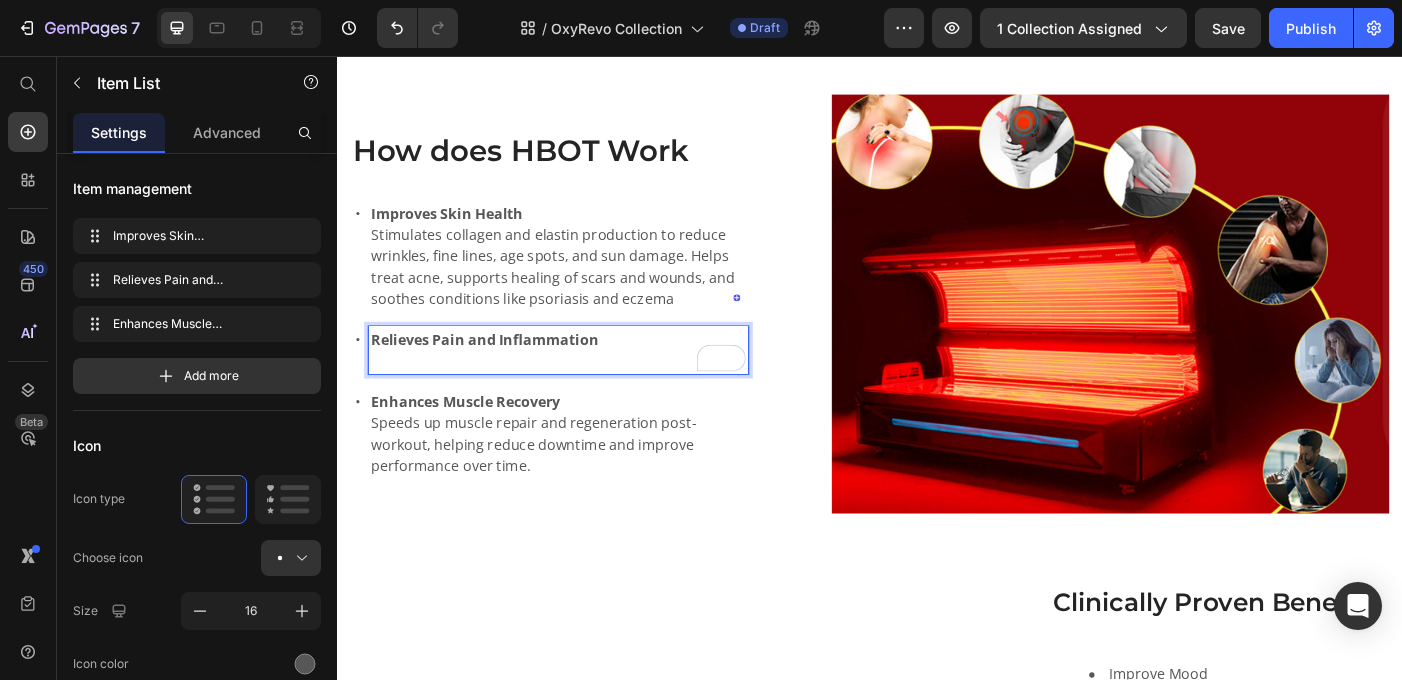 click on "Relieves Pain and Inflammation" at bounding box center (586, 388) 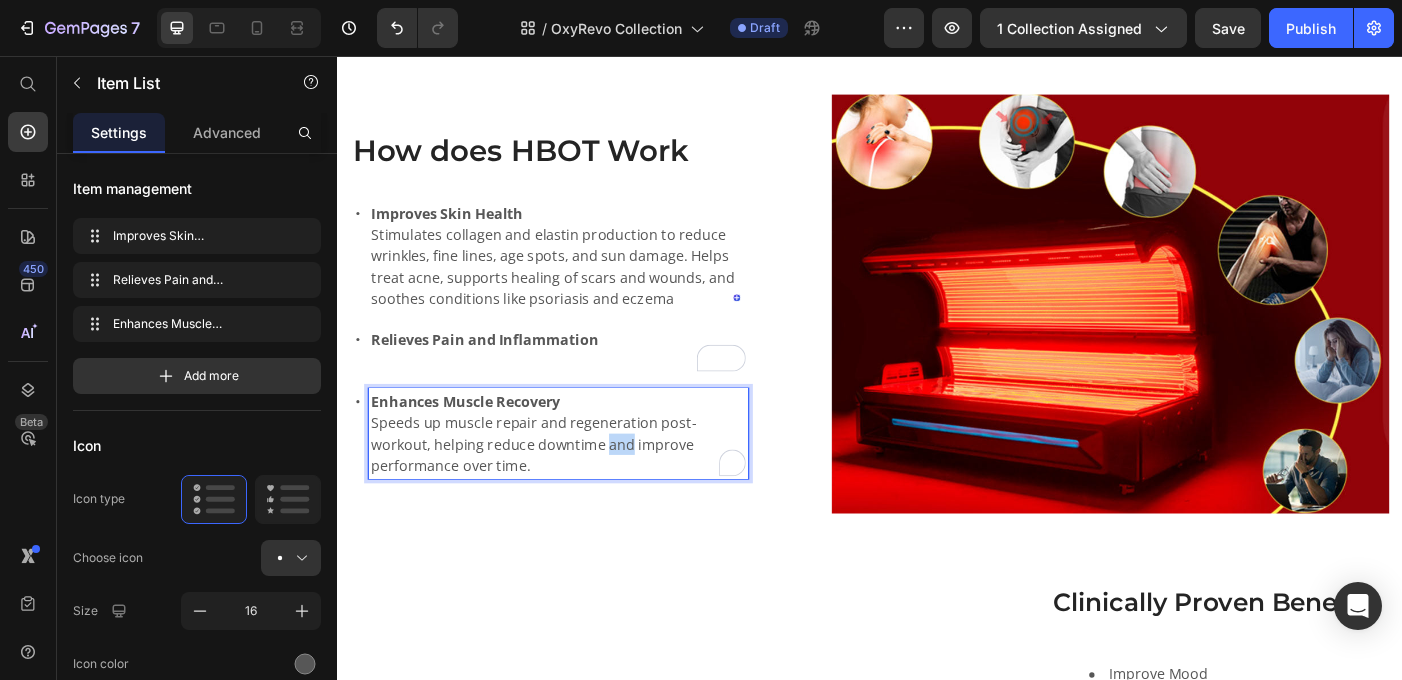 click on "Enhances Muscle Recovery Speeds up muscle repair and regeneration post-workout, helping reduce downtime and improve performance over time." at bounding box center [586, 482] 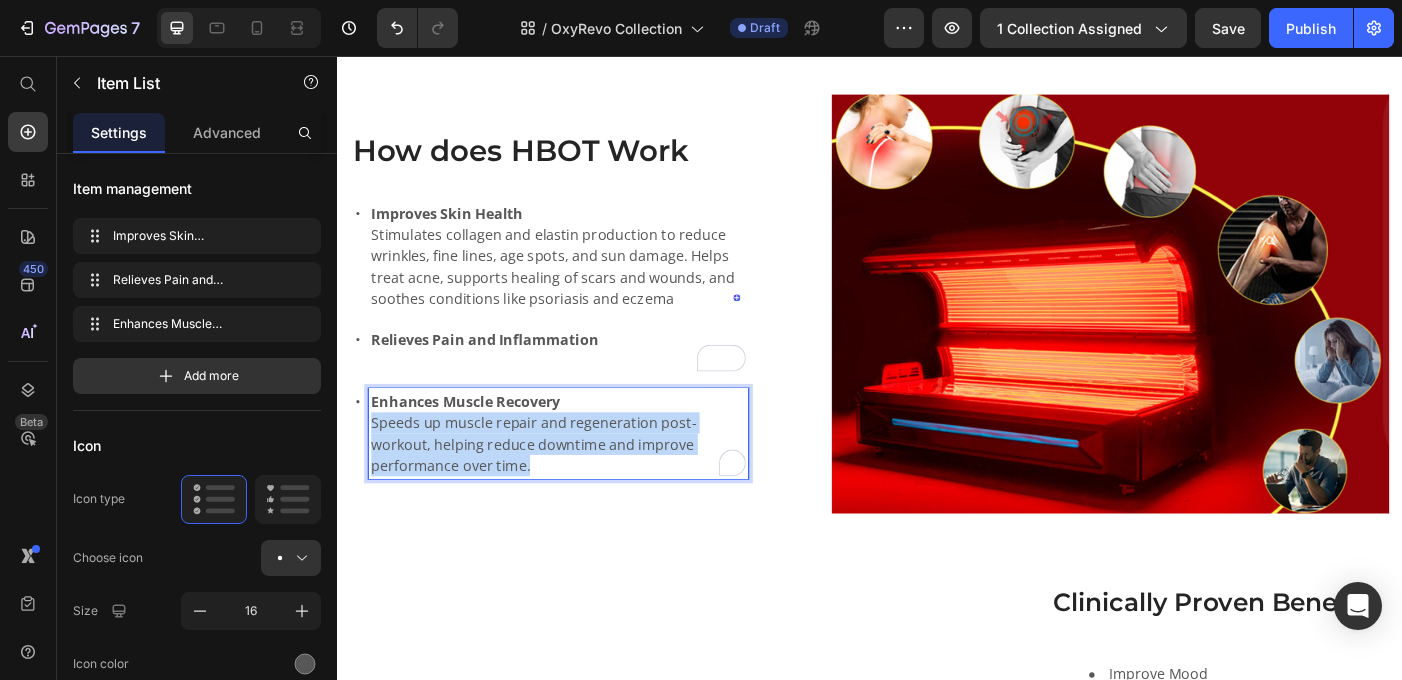 click on "Enhances Muscle Recovery Speeds up muscle repair and regeneration post-workout, helping reduce downtime and improve performance over time." at bounding box center (586, 482) 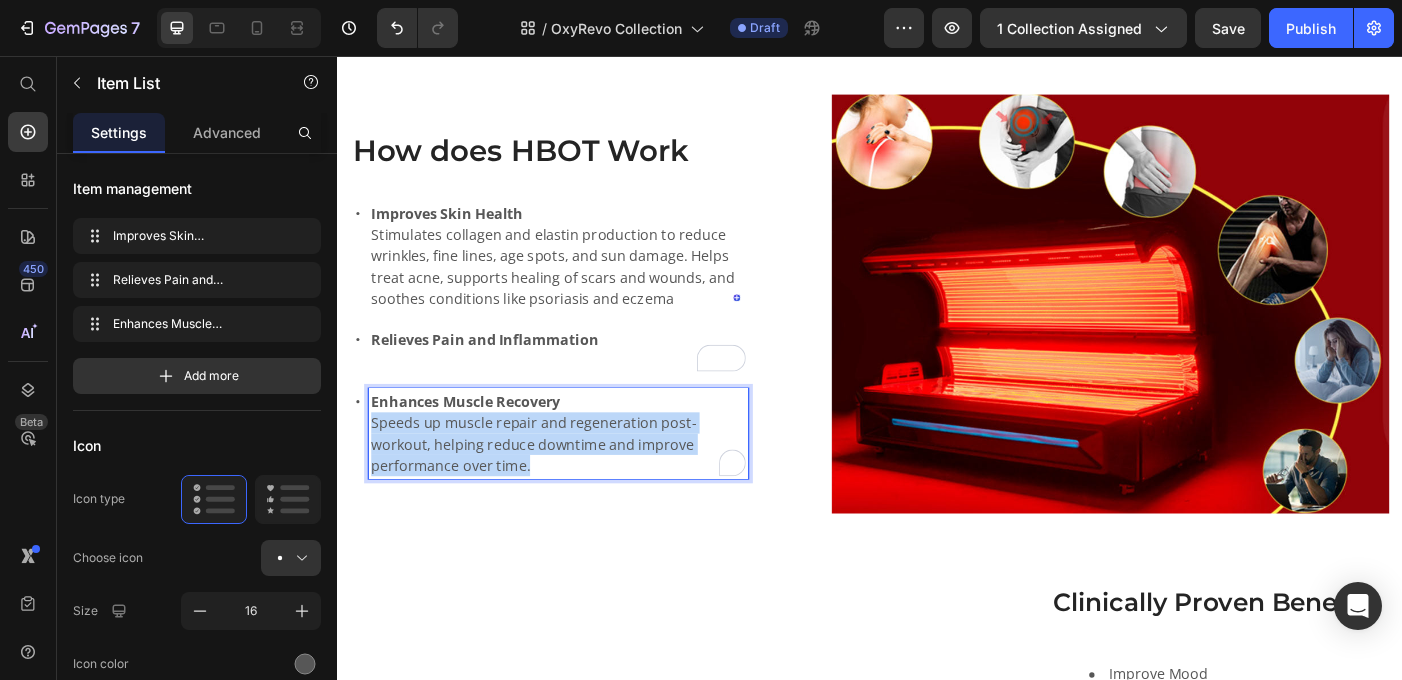 click on "Enhances Muscle Recovery Speeds up muscle repair and regeneration post-workout, helping reduce downtime and improve performance over time." at bounding box center (586, 482) 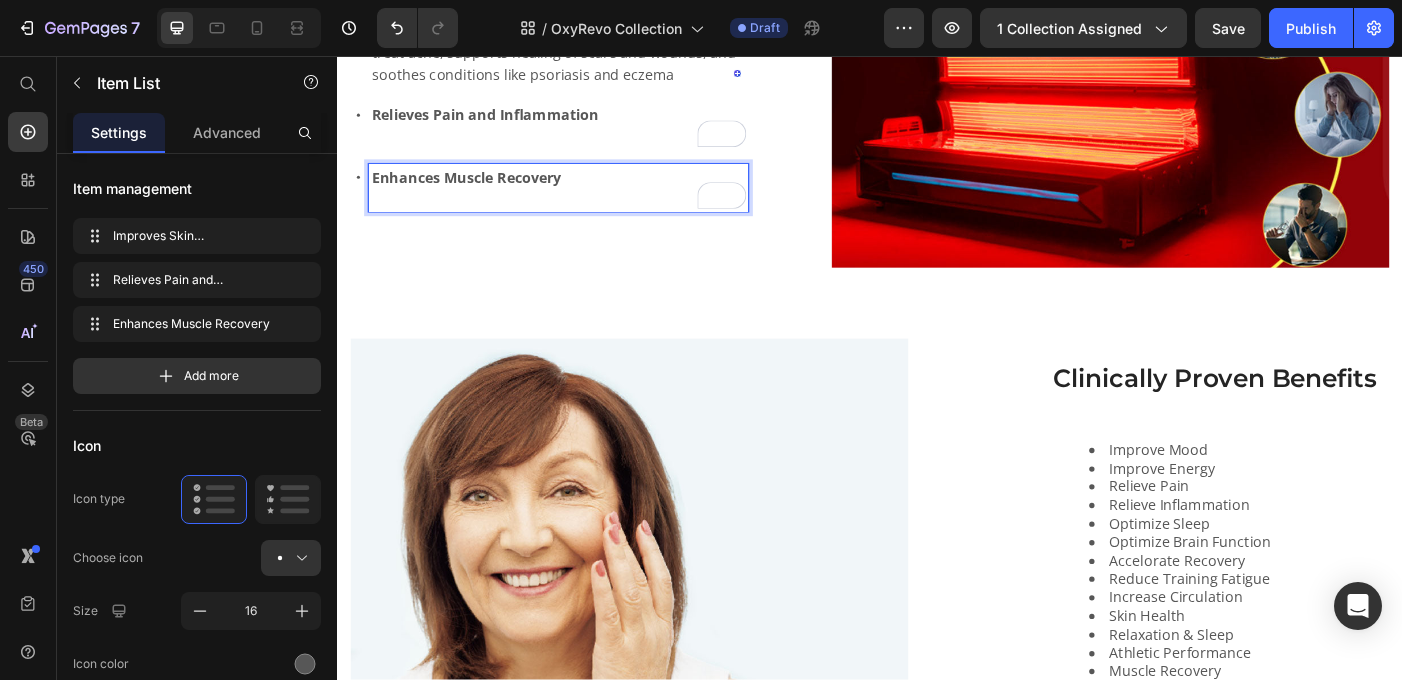 scroll, scrollTop: 4281, scrollLeft: 0, axis: vertical 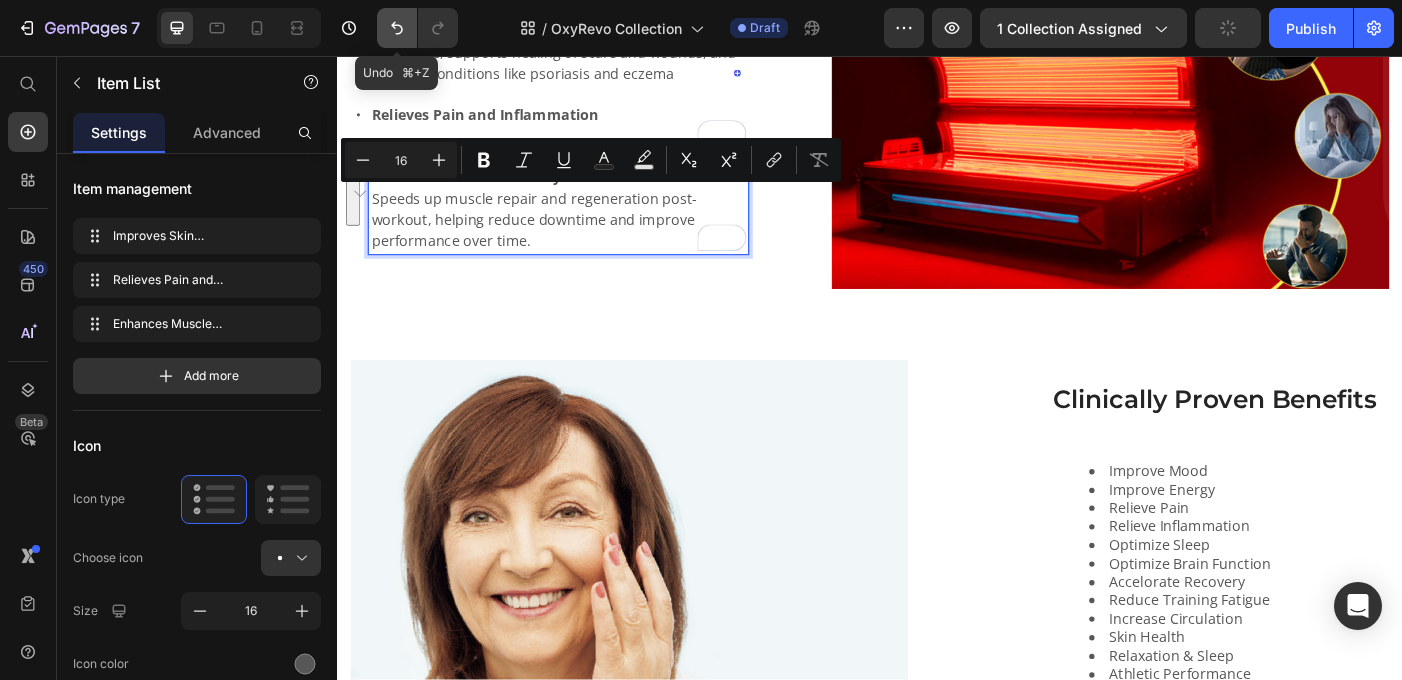 click 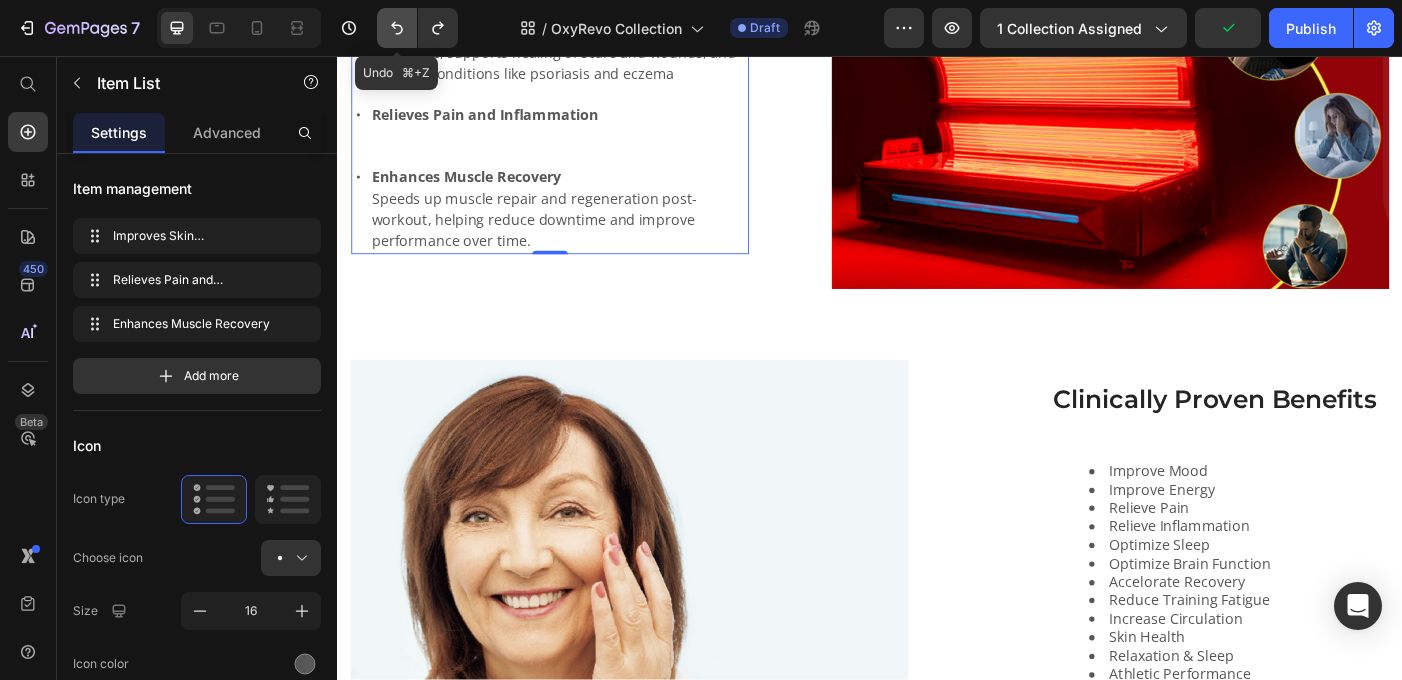 click 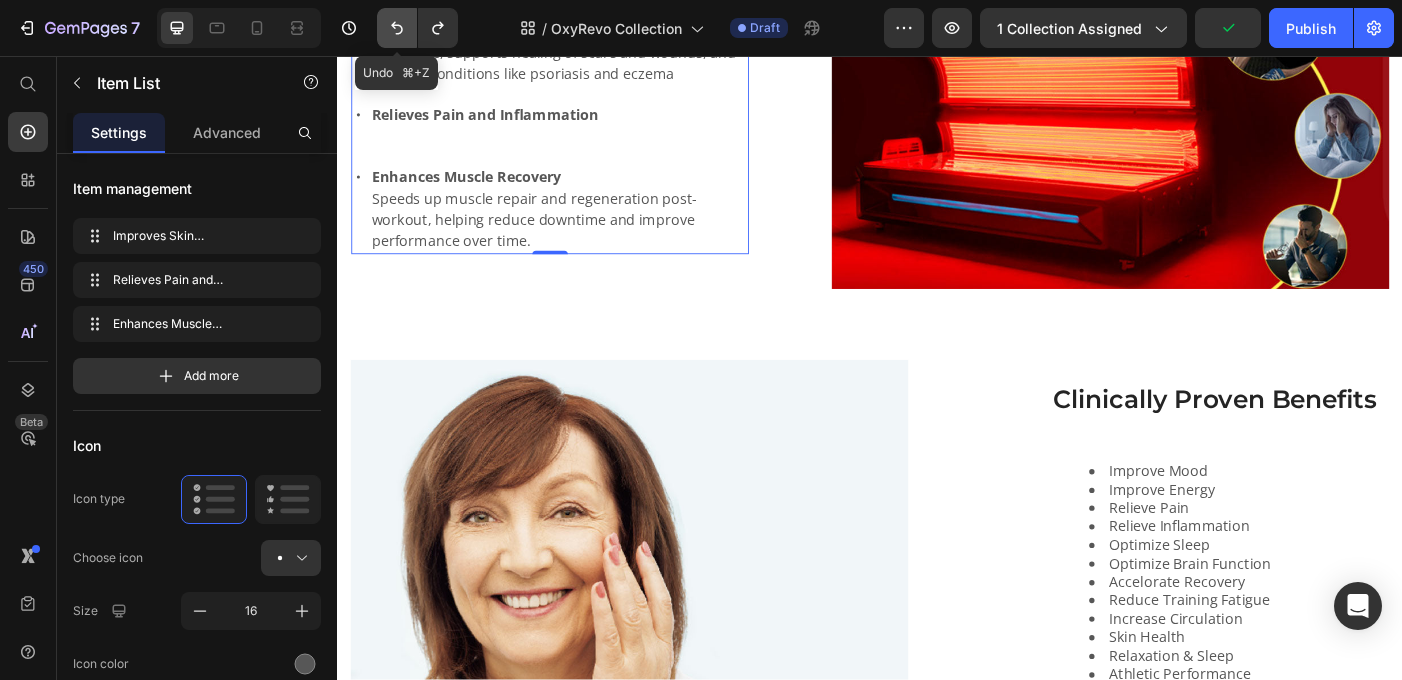 click 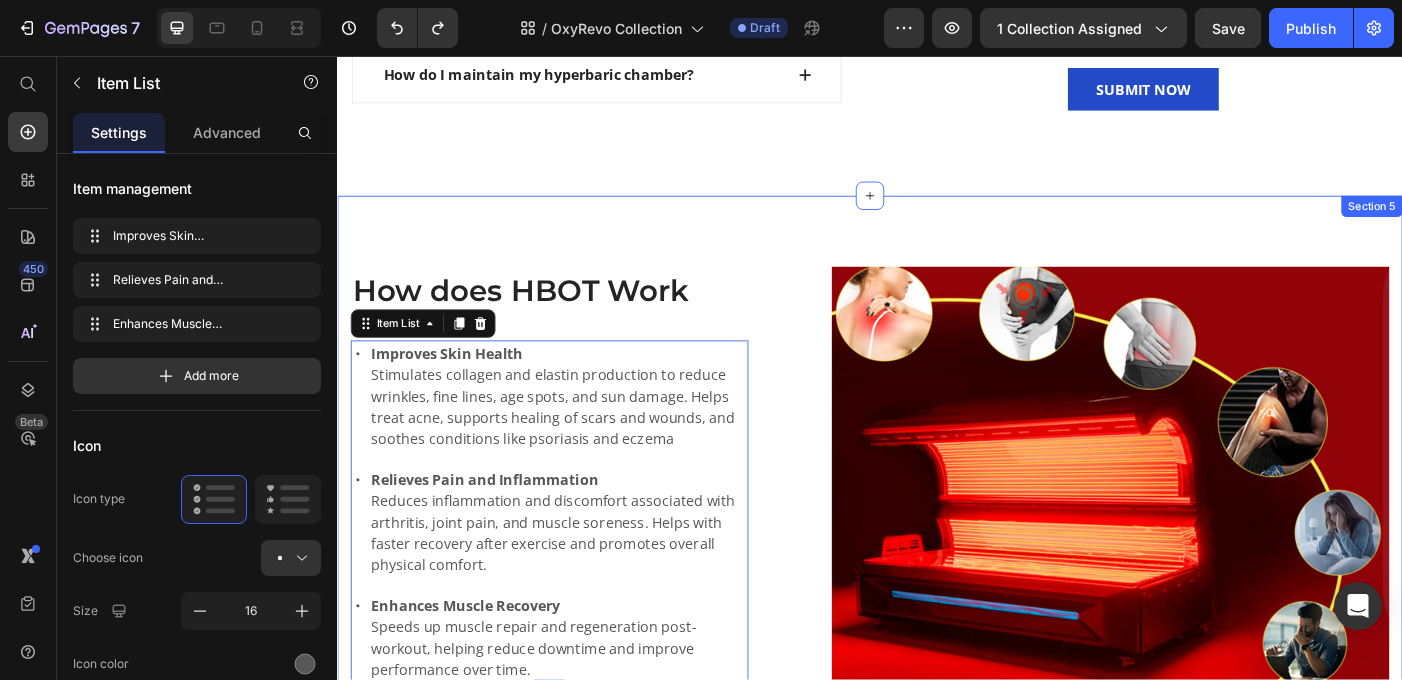 scroll, scrollTop: 3835, scrollLeft: 0, axis: vertical 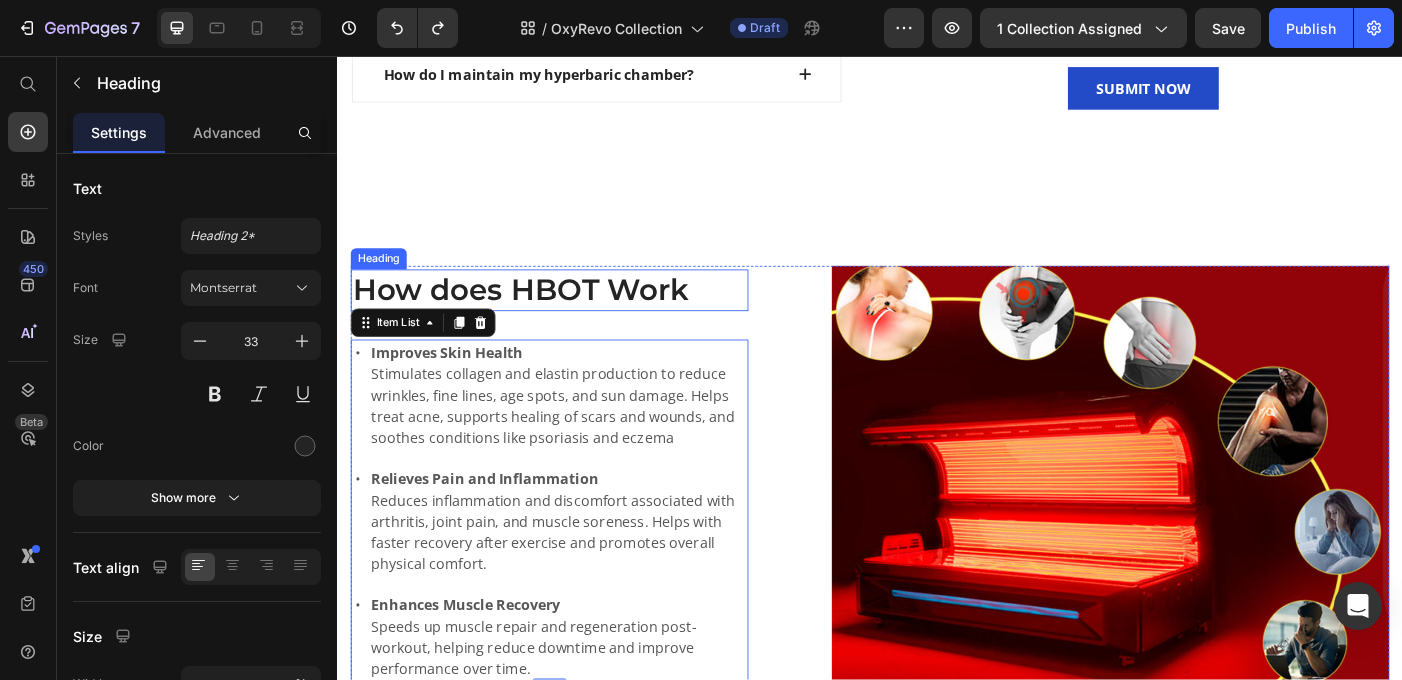 click on "How does HBOT Work" at bounding box center (576, 320) 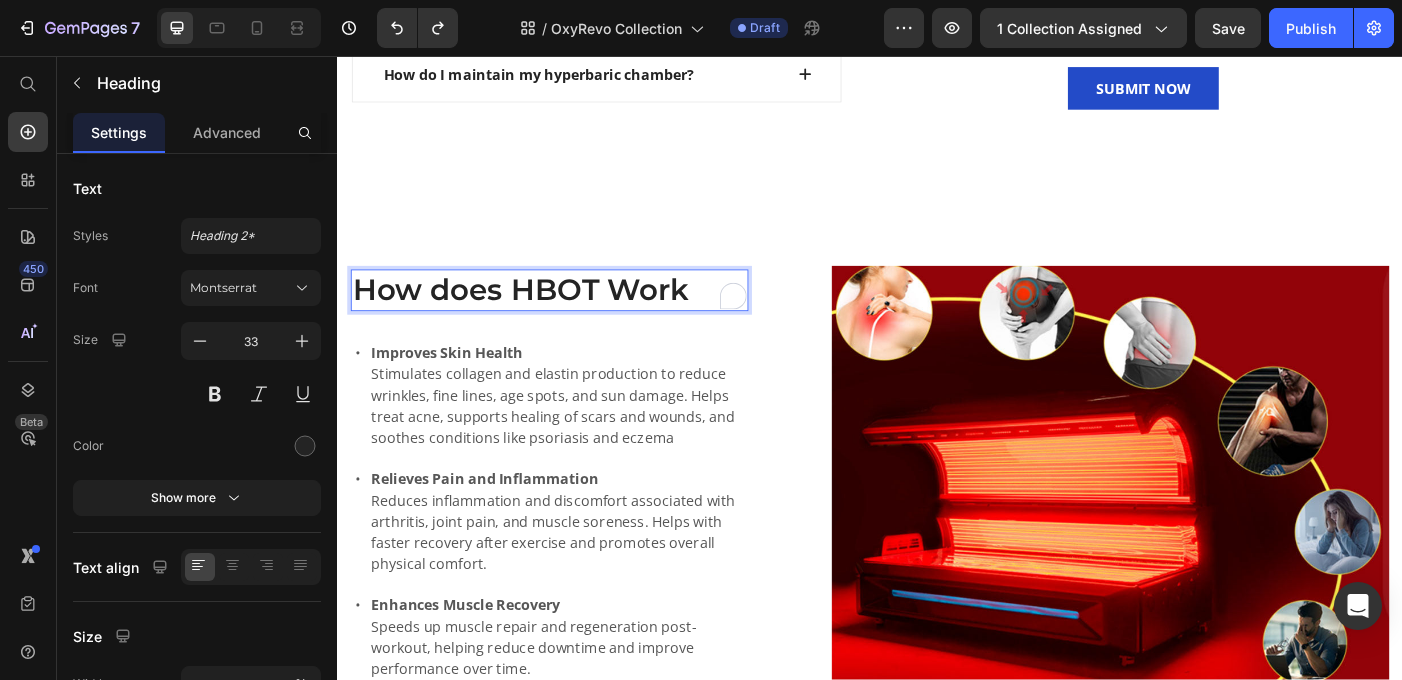 click on "How does HBOT Work" at bounding box center [576, 320] 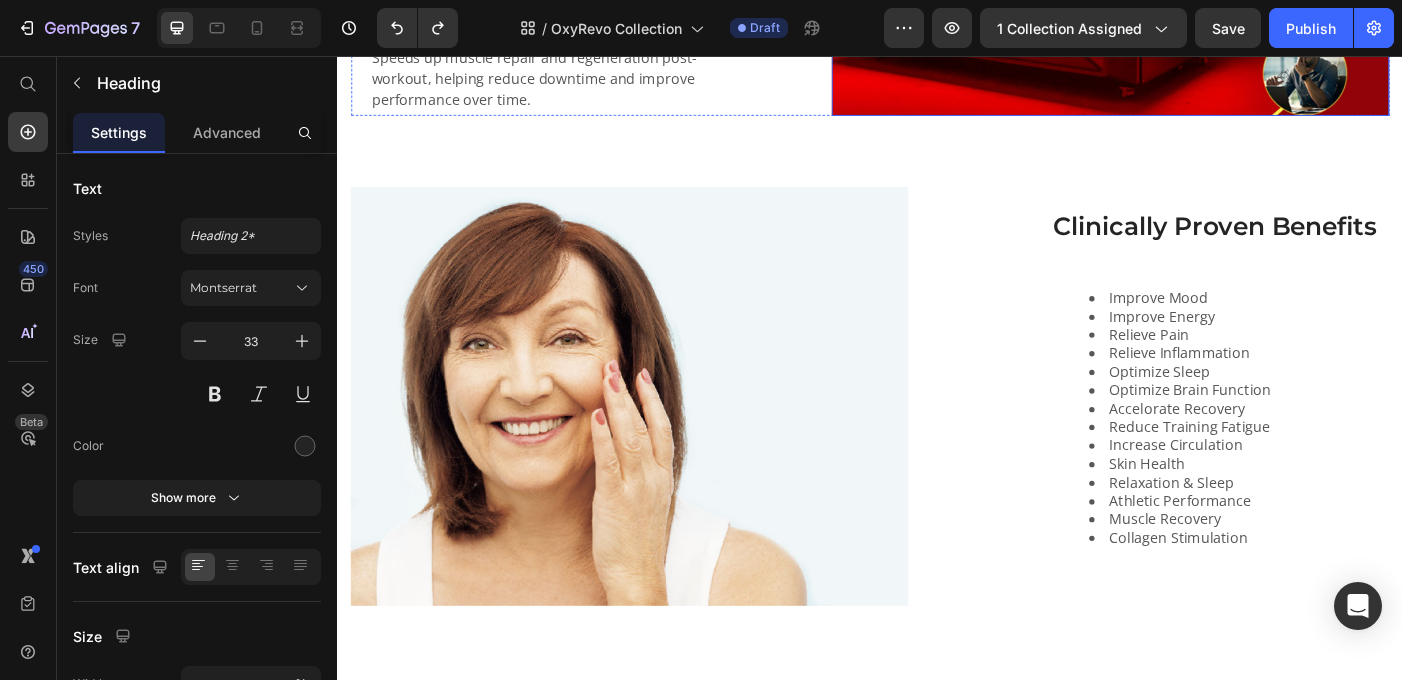 scroll, scrollTop: 4473, scrollLeft: 0, axis: vertical 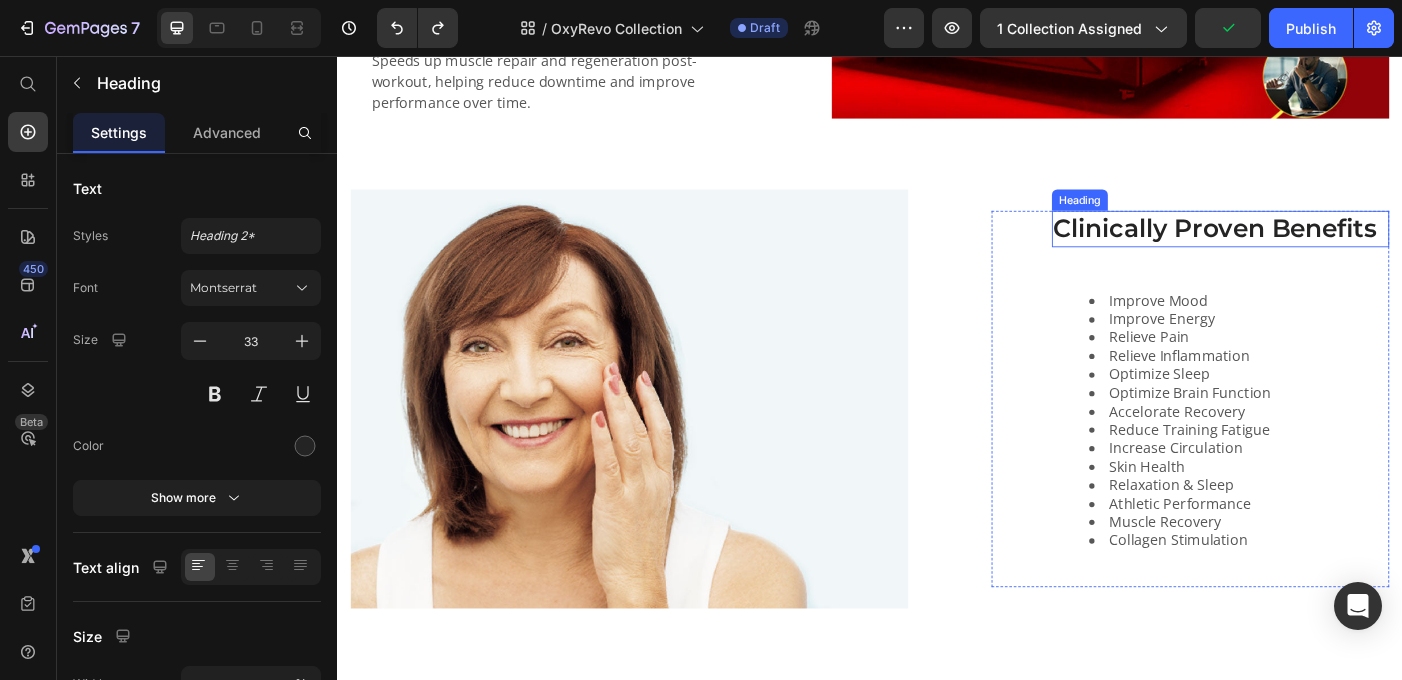click on "Clinically Proven Benefits" at bounding box center (1332, 251) 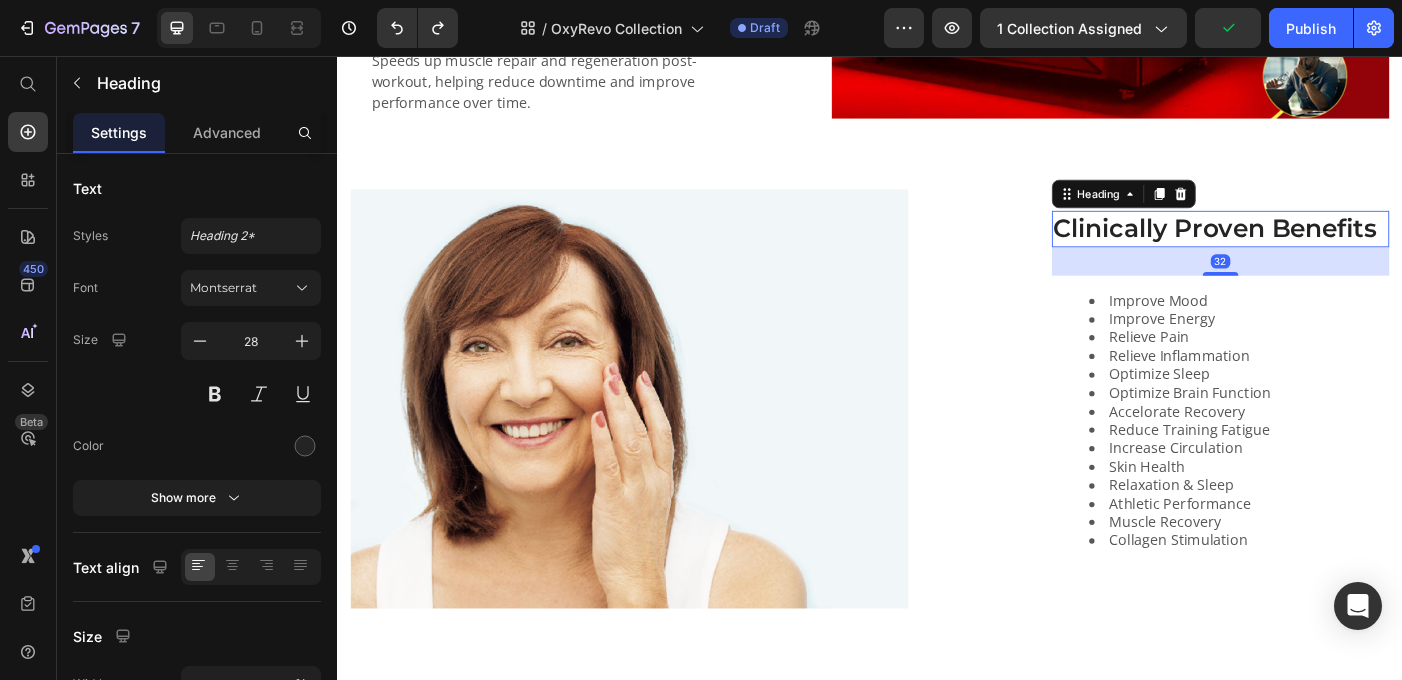 click on "Clinically Proven Benefits" at bounding box center (1332, 251) 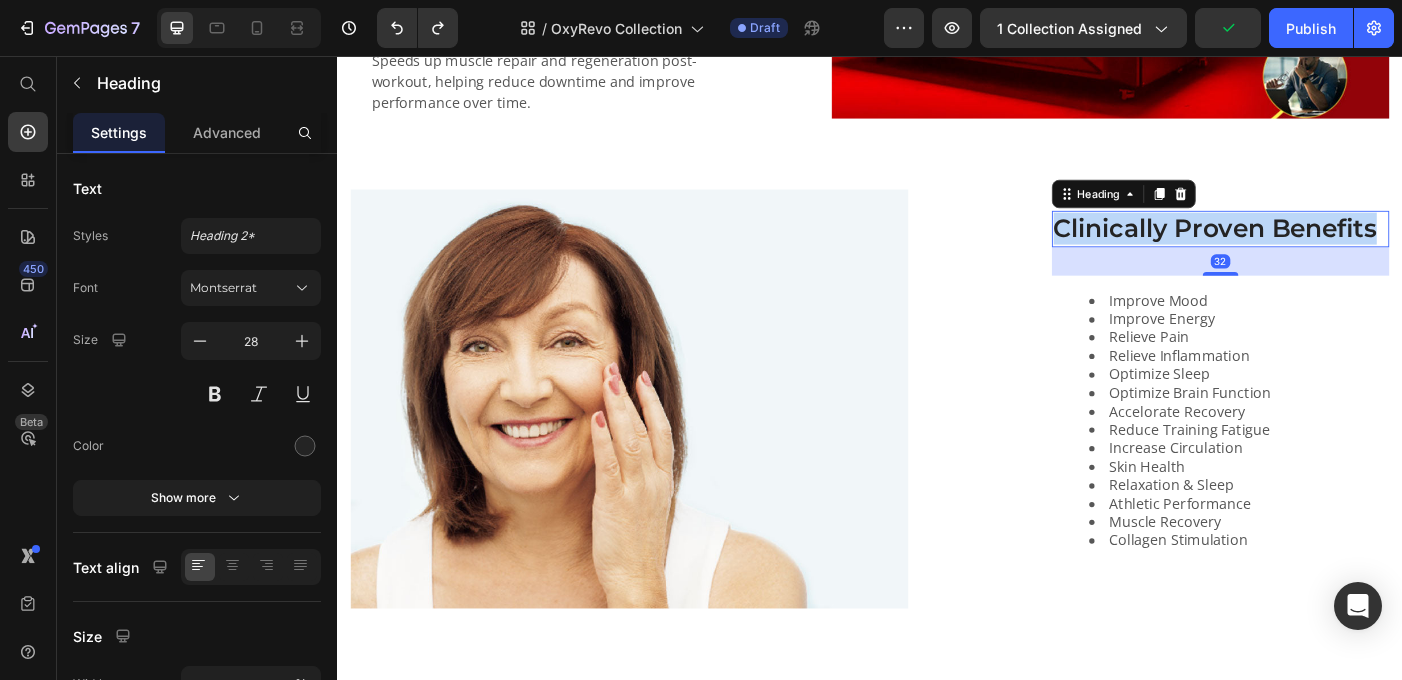 click on "Clinically Proven Benefits" at bounding box center [1332, 251] 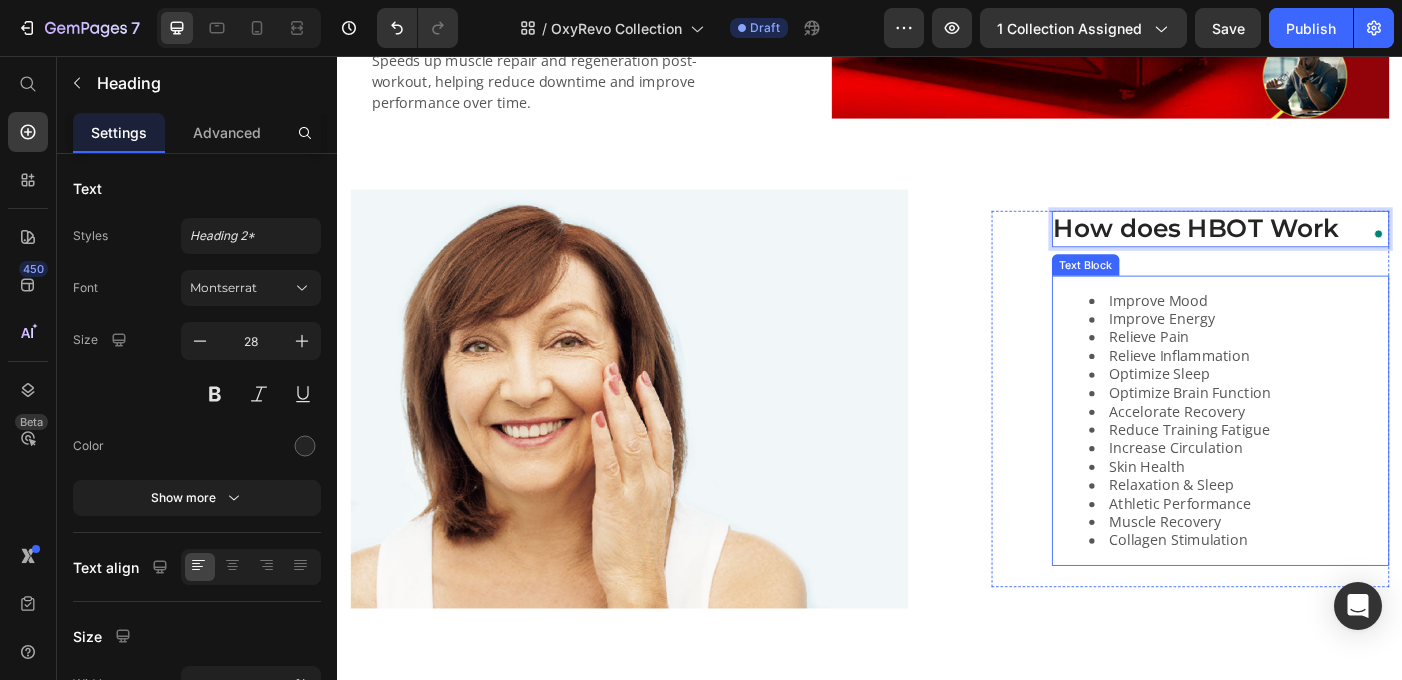 click on "Improve Energy" at bounding box center [1352, 353] 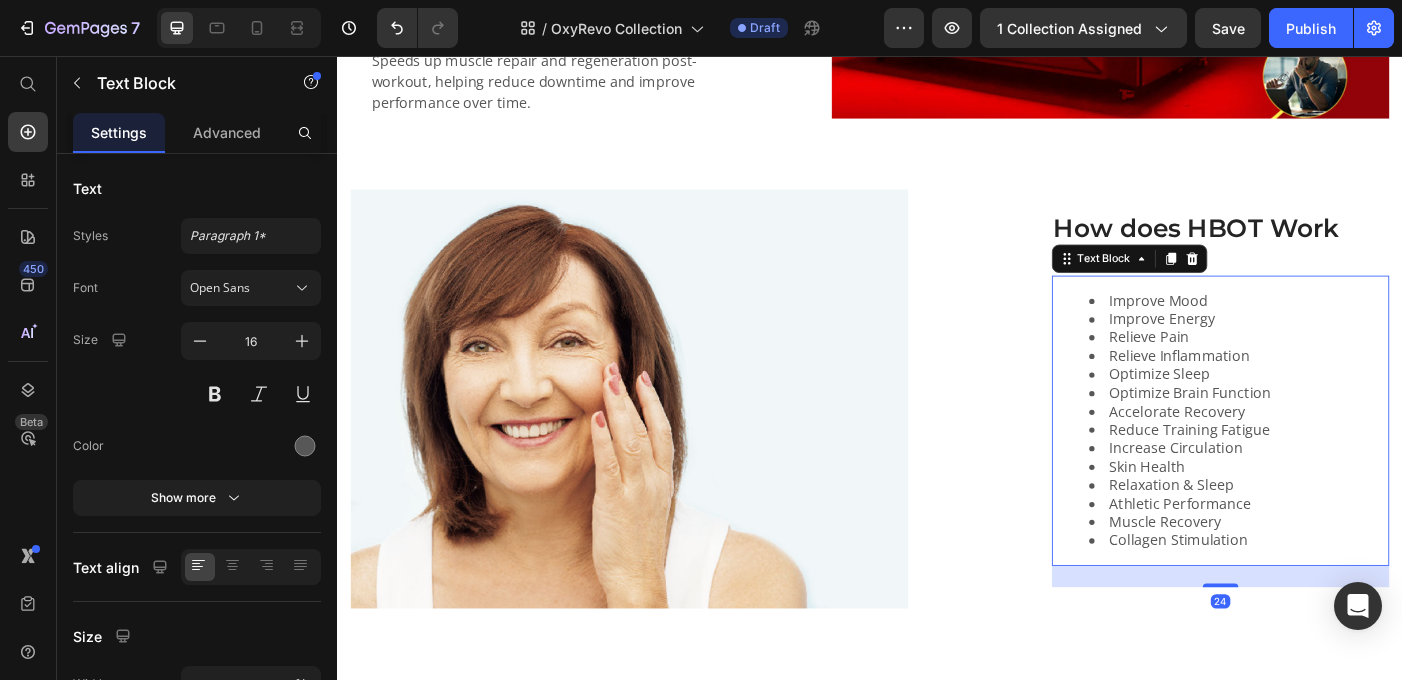 click on "Reduce Training Fatigue" at bounding box center [1352, 477] 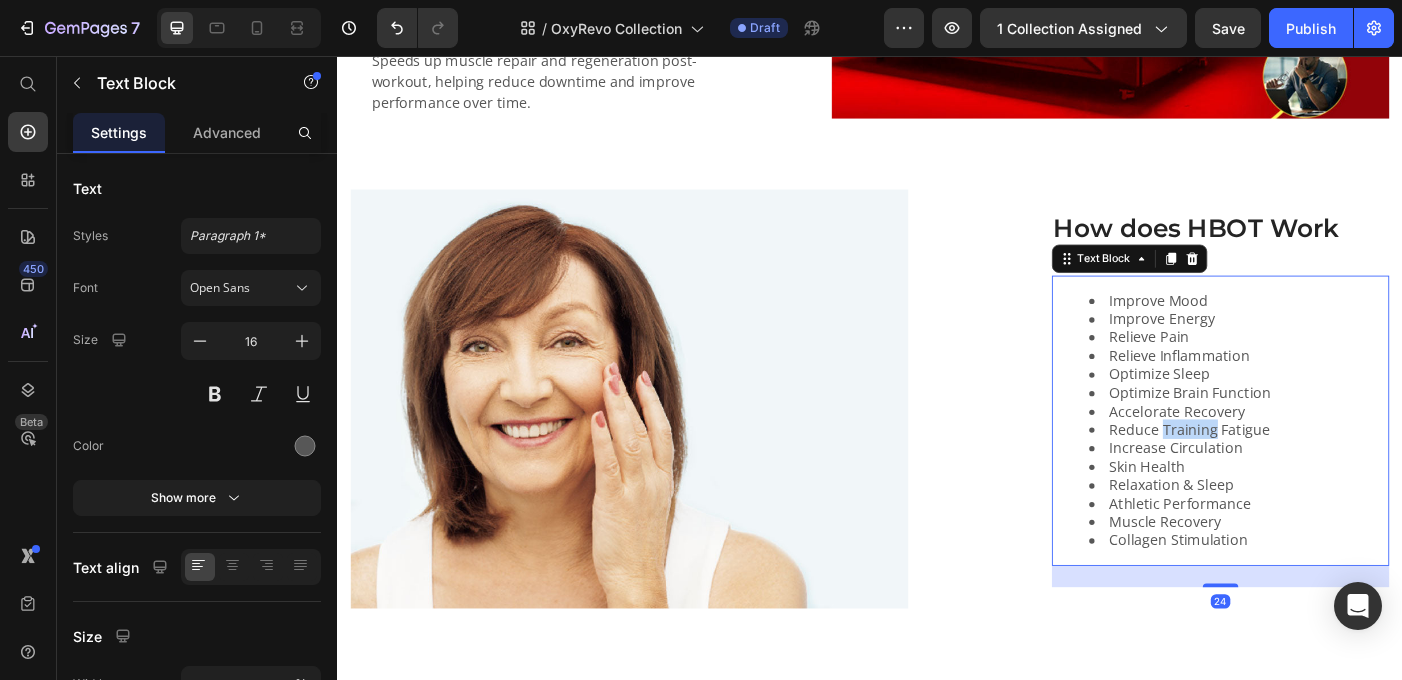 click on "Reduce Training Fatigue" at bounding box center [1352, 477] 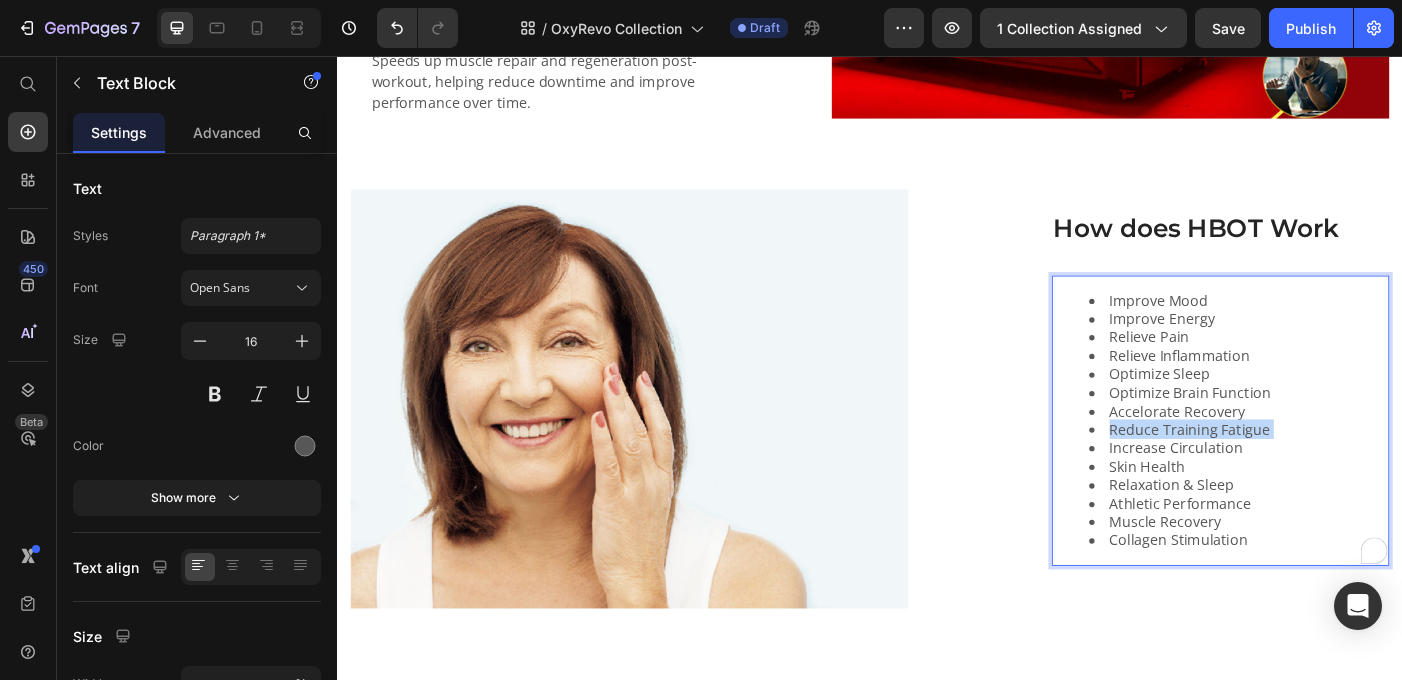 click on "Reduce Training Fatigue" at bounding box center [1352, 477] 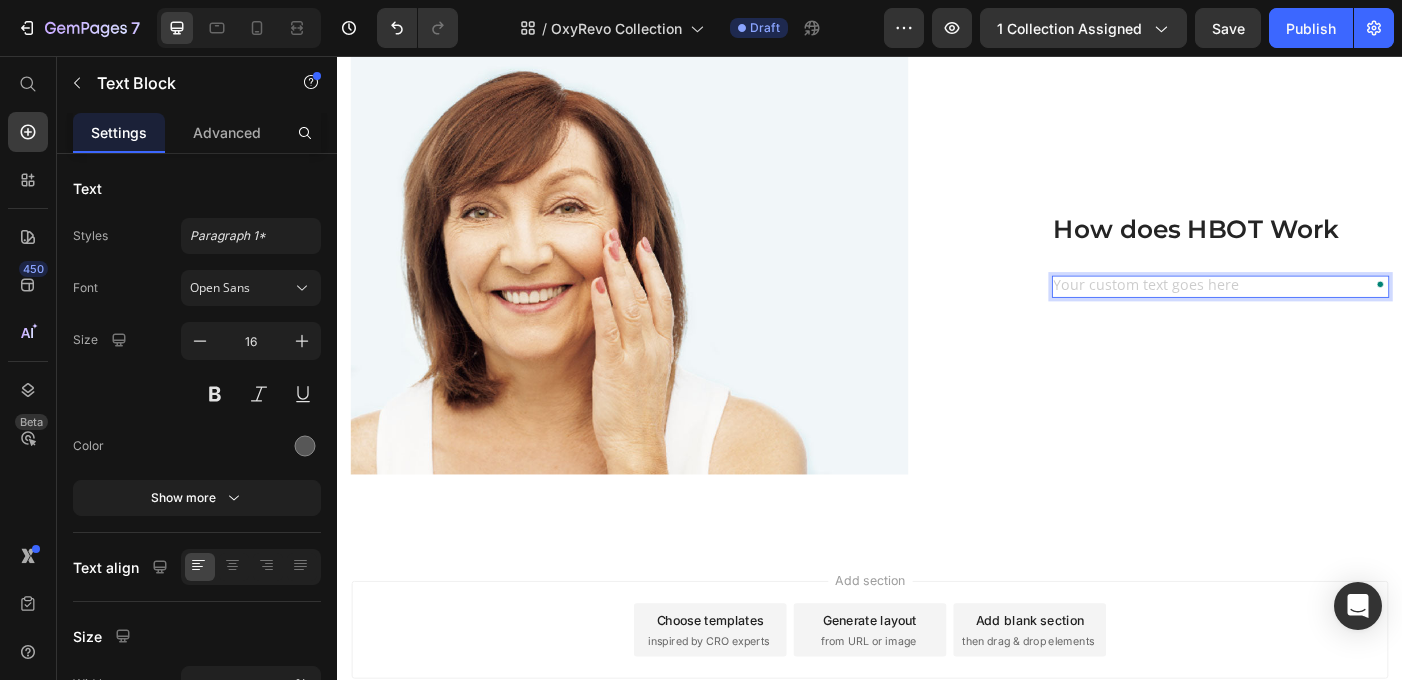scroll, scrollTop: 4614, scrollLeft: 0, axis: vertical 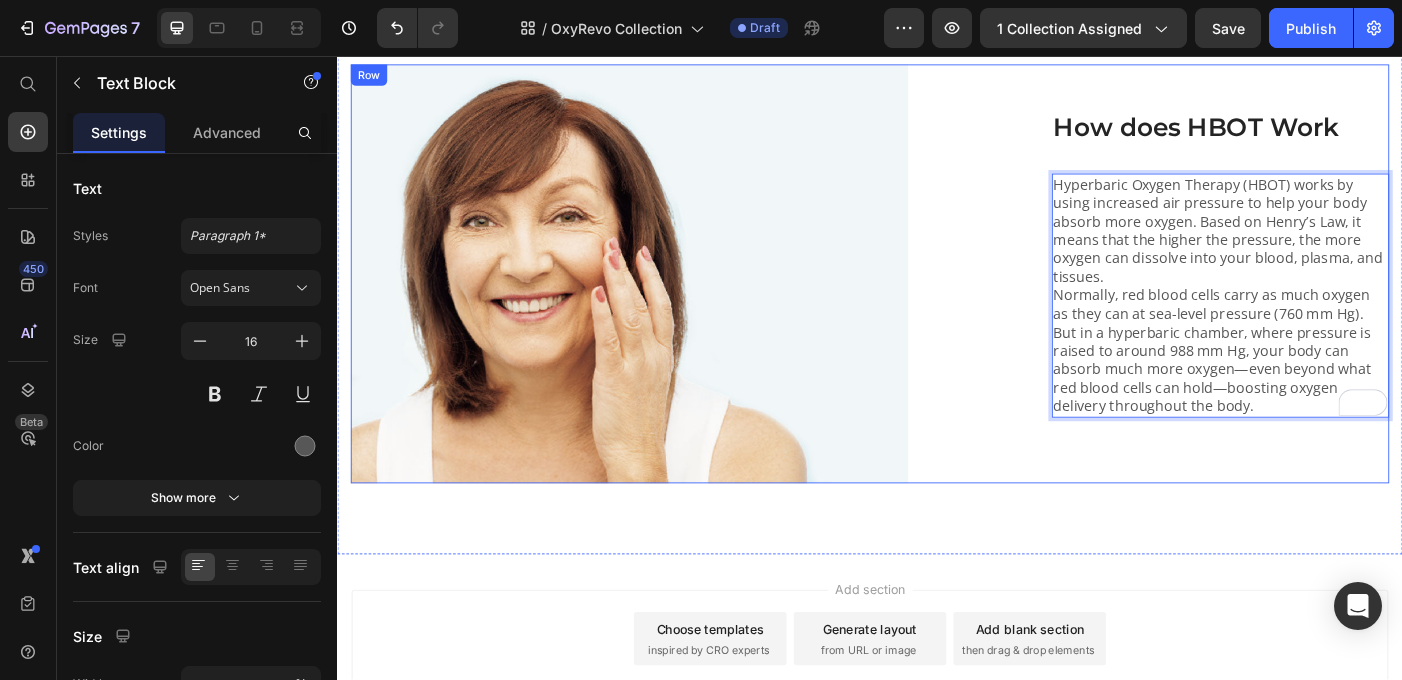 click on "Clinically Proven Benefits Heading Image How does HBOT Work Heading Hyperbaric Oxygen Therapy (HBOT) works by using increased air pressure to help your body absorb more oxygen. Based on Henry’s Law, it means that the higher the pressure, the more oxygen can dissolve into your blood, plasma, and tissues. Normally, red blood cells carry as much oxygen as they can at sea-level pressure (760 mm Hg). But in a hyperbaric chamber, where pressure is raised to around 988 mm Hg, your body can absorb much more oxygen—even beyond what red blood cells can hold—boosting oxygen delivery throughout the body. Text Block   24 Row Row" at bounding box center [937, 302] 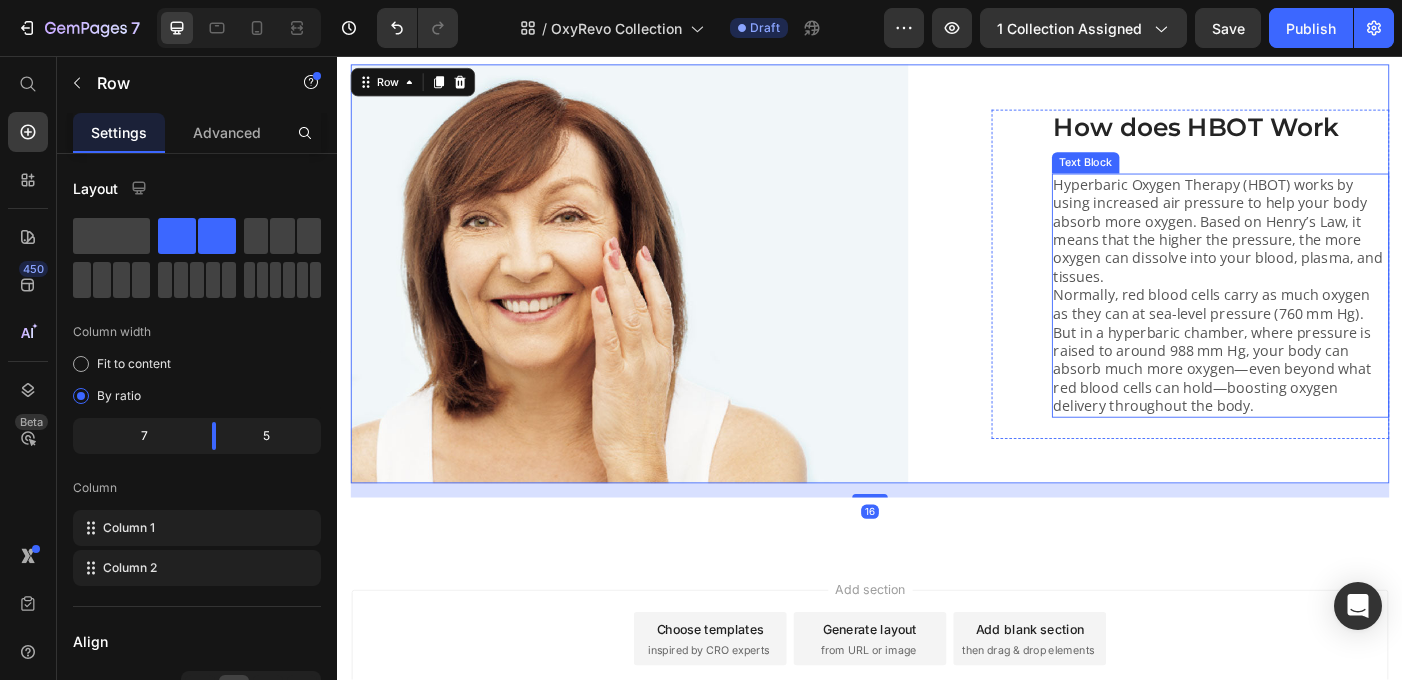 click on "Hyperbaric Oxygen Therapy (HBOT) works by using increased air pressure to help your body absorb more oxygen. Based on Henry’s Law, it means that the higher the pressure, the more oxygen can dissolve into your blood, plasma, and tissues." at bounding box center [1332, 253] 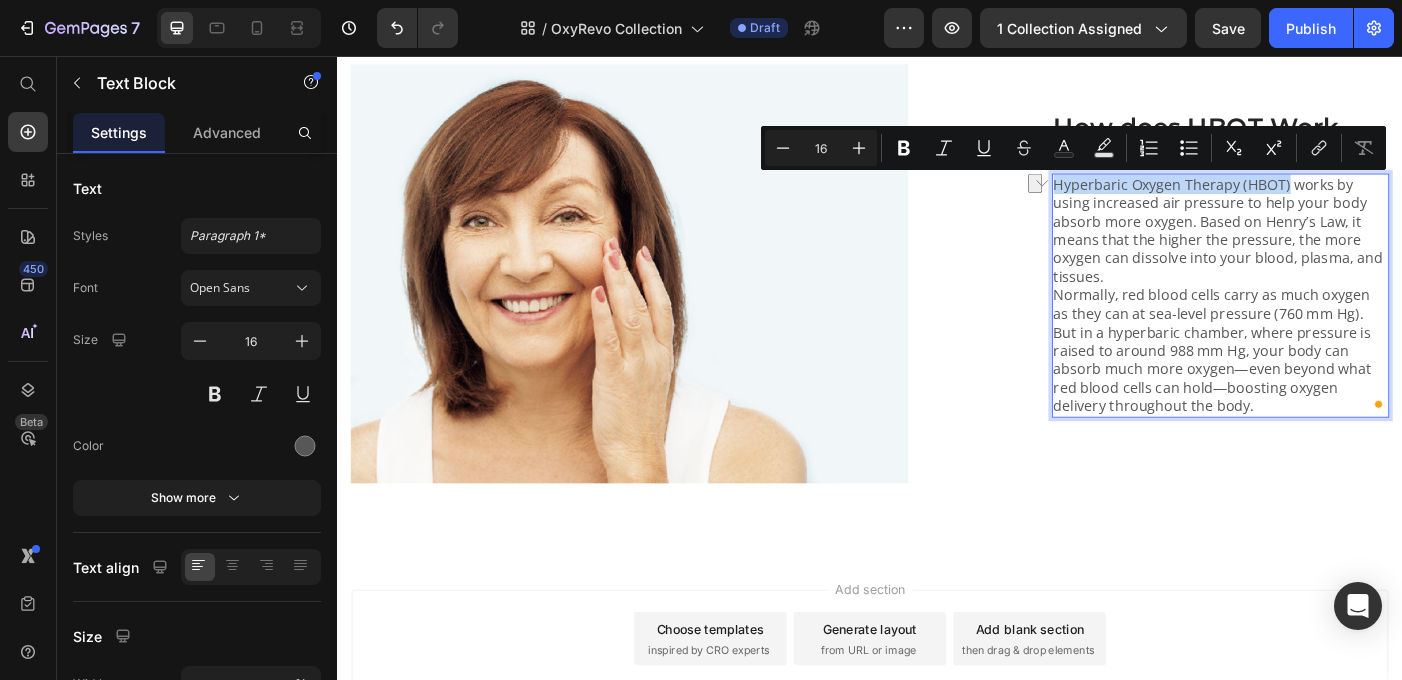 drag, startPoint x: 1147, startPoint y: 205, endPoint x: 1409, endPoint y: 196, distance: 262.15454 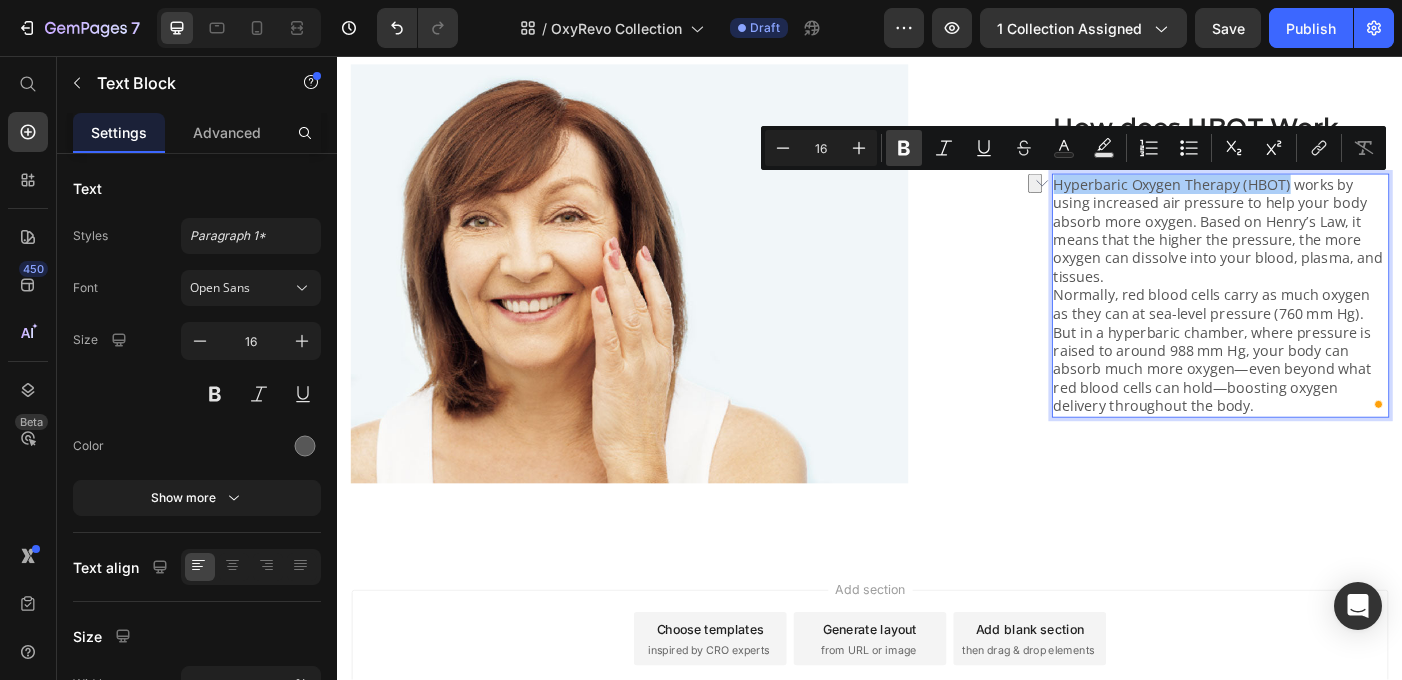 click 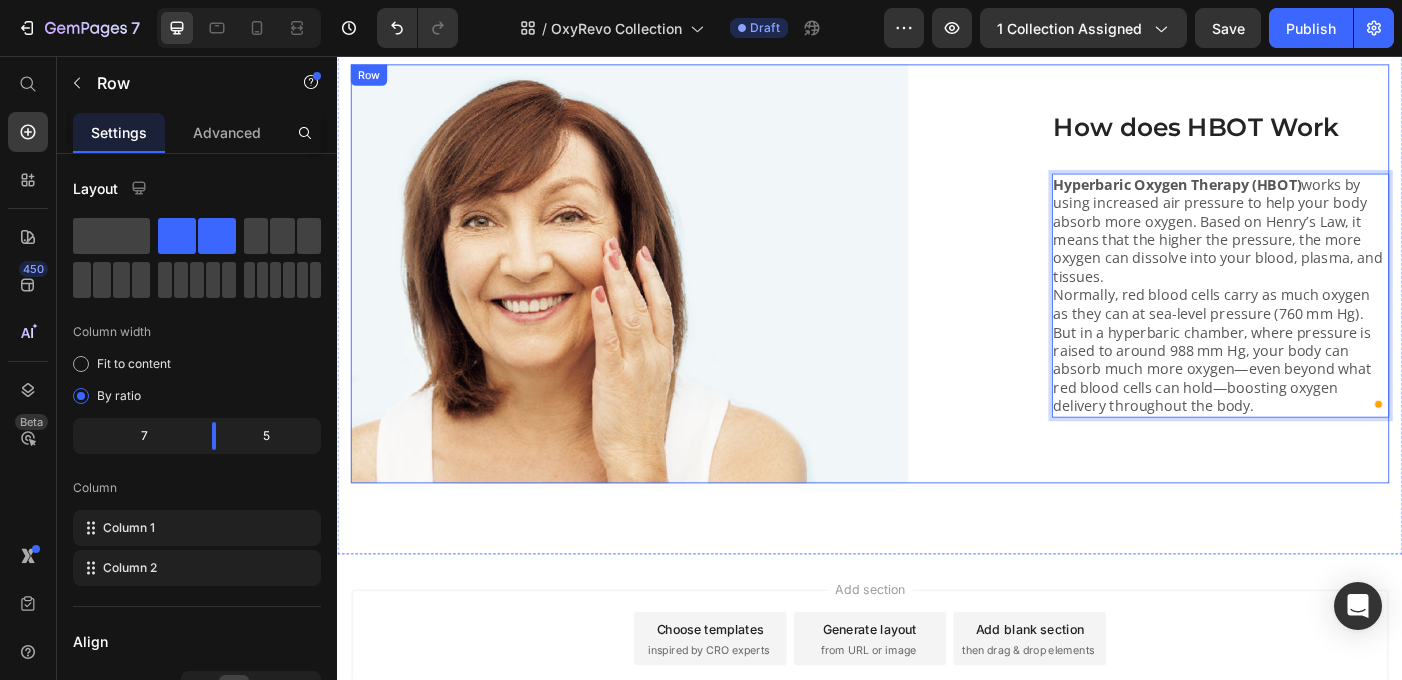 click on "Clinically Proven Benefits Heading Image How does HBOT Work Heading Hyperbaric Oxygen Therapy (HBOT)  works by using increased air pressure to help your body absorb more oxygen. Based on Henry’s Law, it means that the higher the pressure, the more oxygen can dissolve into your blood, plasma, and tissues. Normally, red blood cells carry as much oxygen as they can at sea-level pressure (760 mm Hg). But in a hyperbaric chamber, where pressure is raised to around 988 mm Hg, your body can absorb much more oxygen—even beyond what red blood cells can hold—boosting oxygen delivery throughout the body. Text Block   24 Row Row" at bounding box center [937, 302] 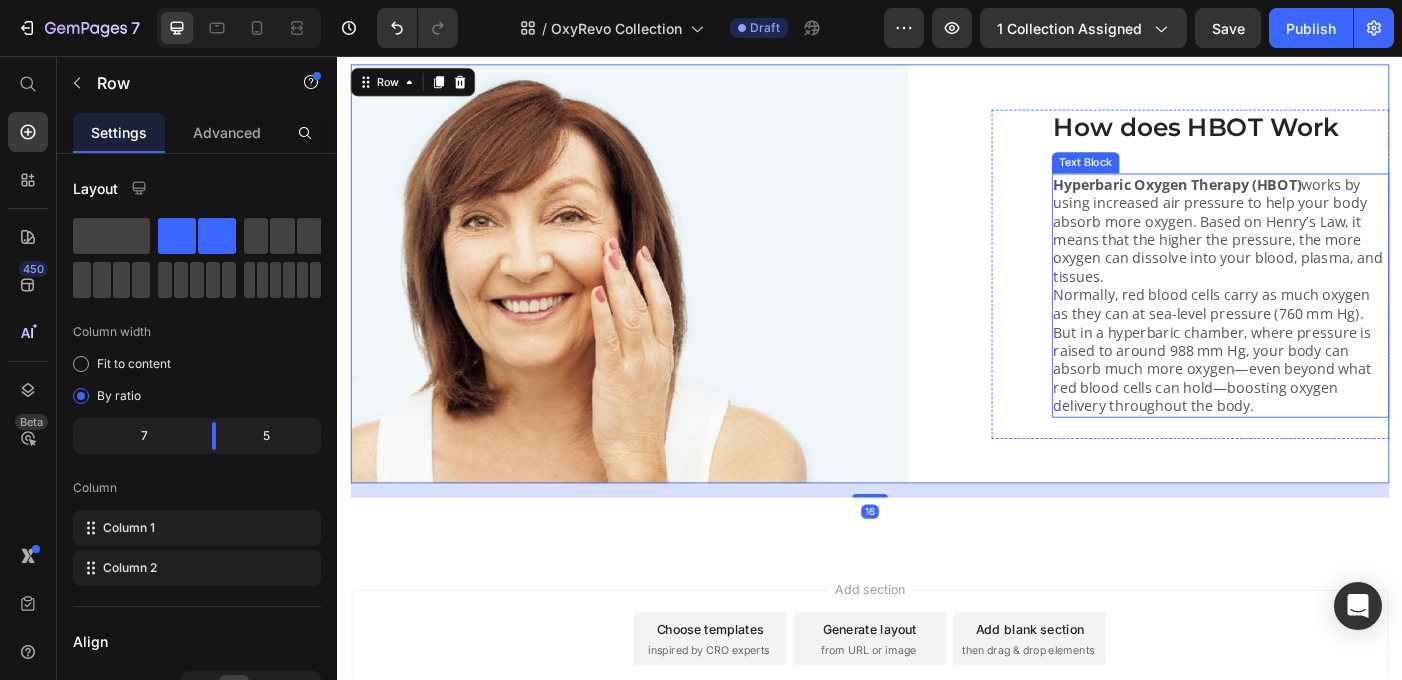 click on "Hyperbaric Oxygen Therapy (HBOT)  works by using increased air pressure to help your body absorb more oxygen. Based on Henry’s Law, it means that the higher the pressure, the more oxygen can dissolve into your blood, plasma, and tissues." at bounding box center [1332, 253] 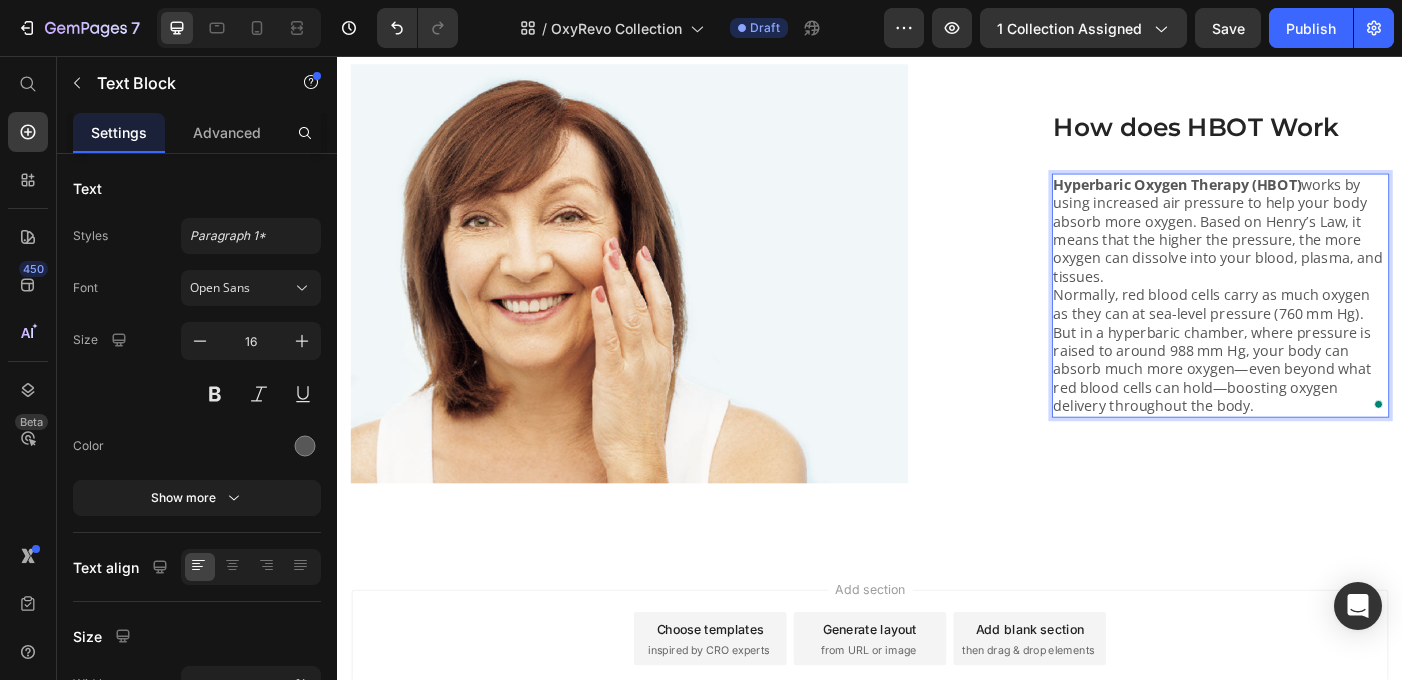 scroll, scrollTop: 4603, scrollLeft: 0, axis: vertical 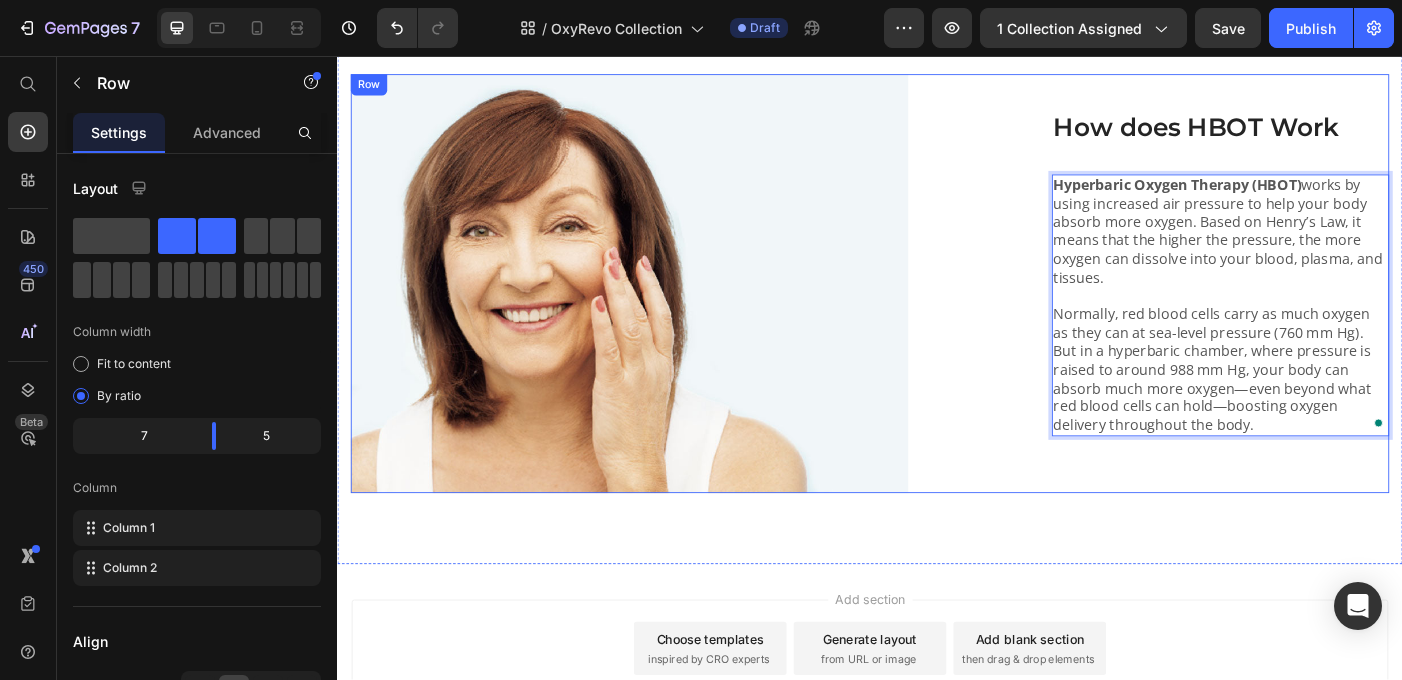 click on "Clinically Proven Benefits Heading Image How does HBOT Work Heading Hyperbaric Oxygen Therapy (HBOT)  works by using increased air pressure to help your body absorb more oxygen. Based on Henry’s Law, it means that the higher the pressure, the more oxygen can dissolve into your blood, plasma, and tissues. Normally, red blood cells carry as much oxygen as they can at sea-level pressure (760 mm Hg). But in a hyperbaric chamber, where pressure is raised to around 988 mm Hg, your body can absorb much more oxygen—even beyond what red blood cells can hold—boosting oxygen delivery throughout the body. Text Block   24 Row Row" at bounding box center (937, 313) 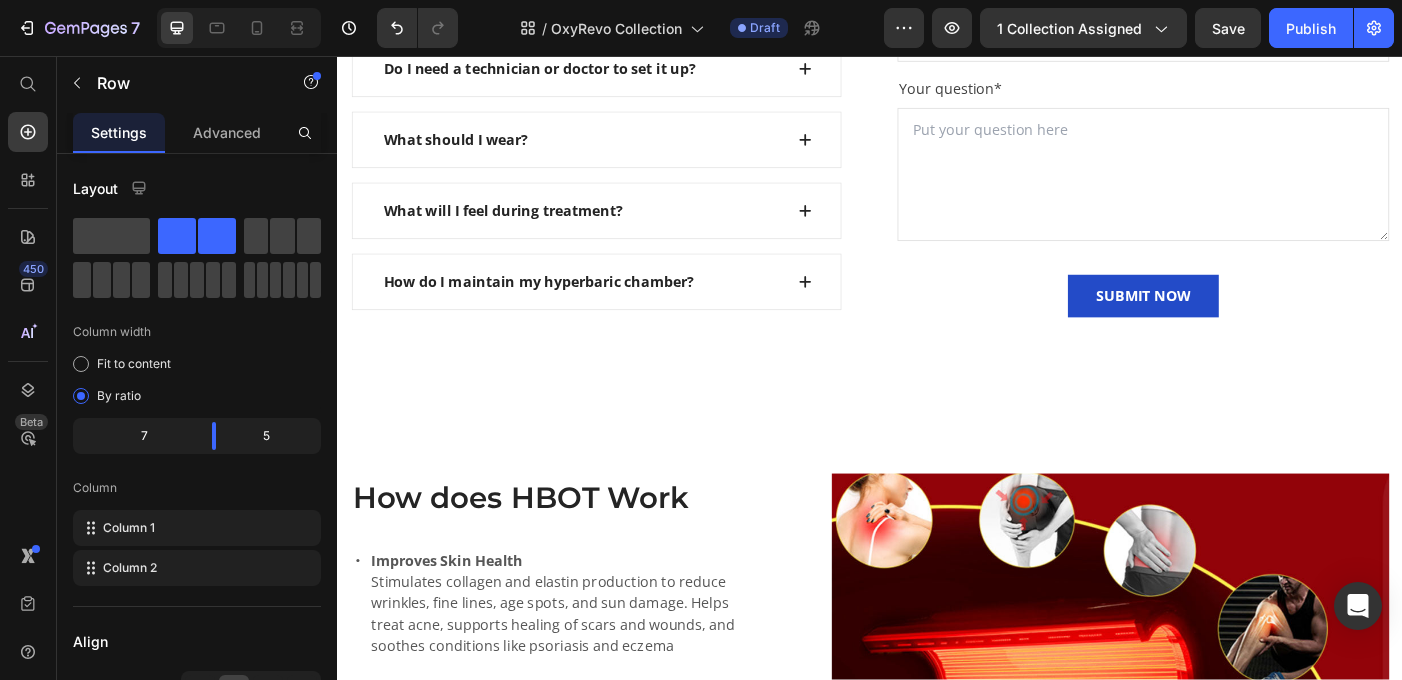 scroll, scrollTop: 3823, scrollLeft: 0, axis: vertical 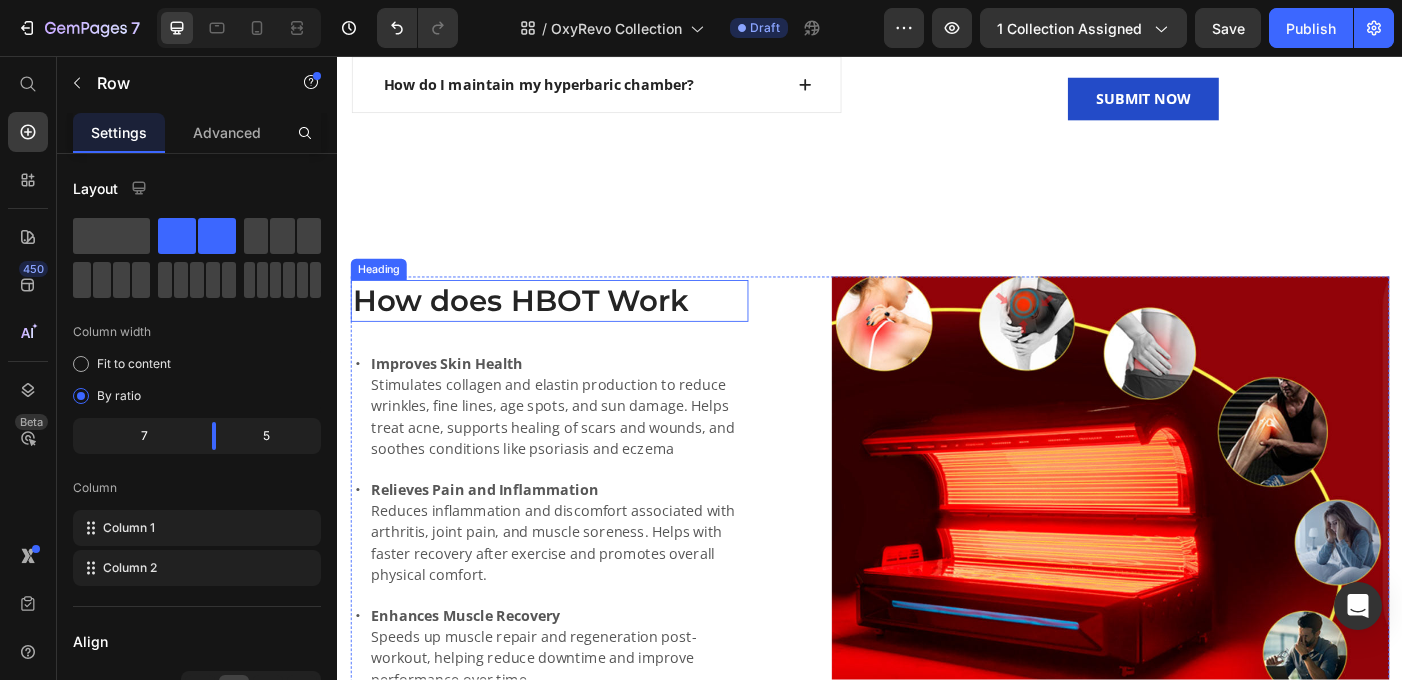 click on "How does HBOT Work" at bounding box center (576, 332) 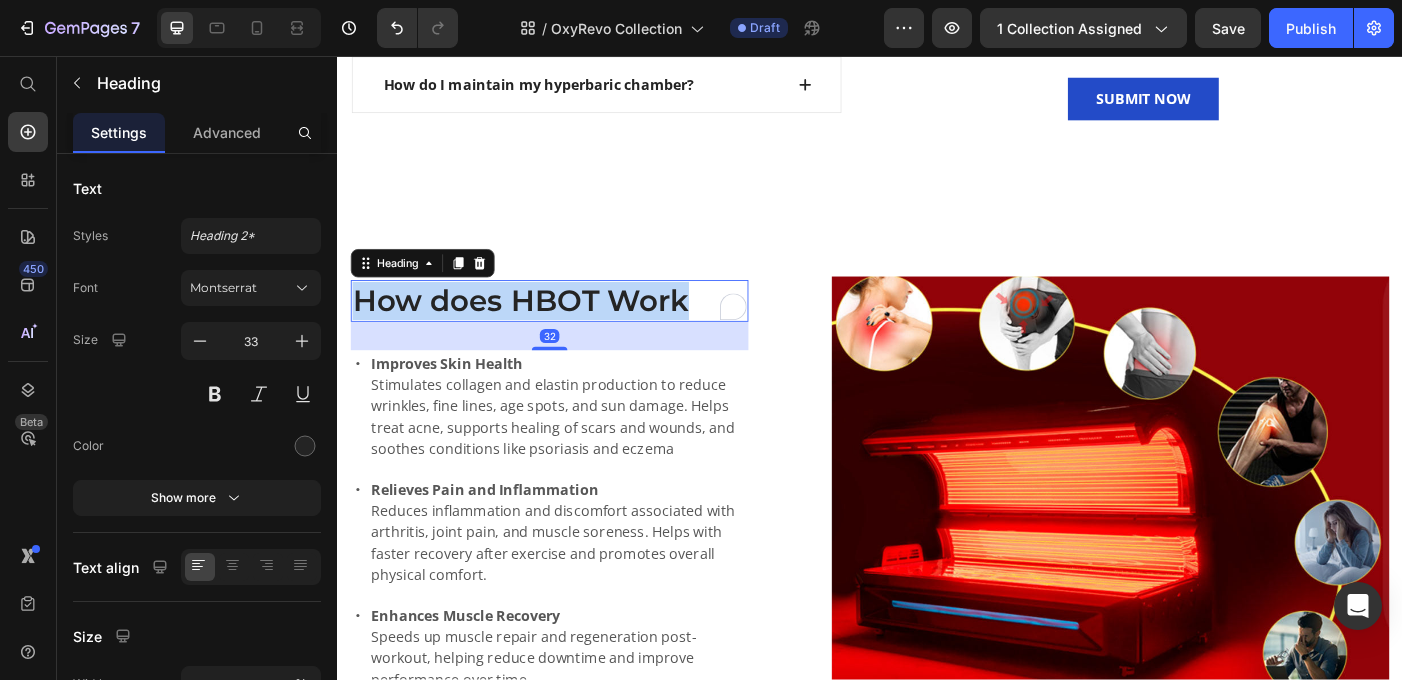 click on "How does HBOT Work" at bounding box center (576, 332) 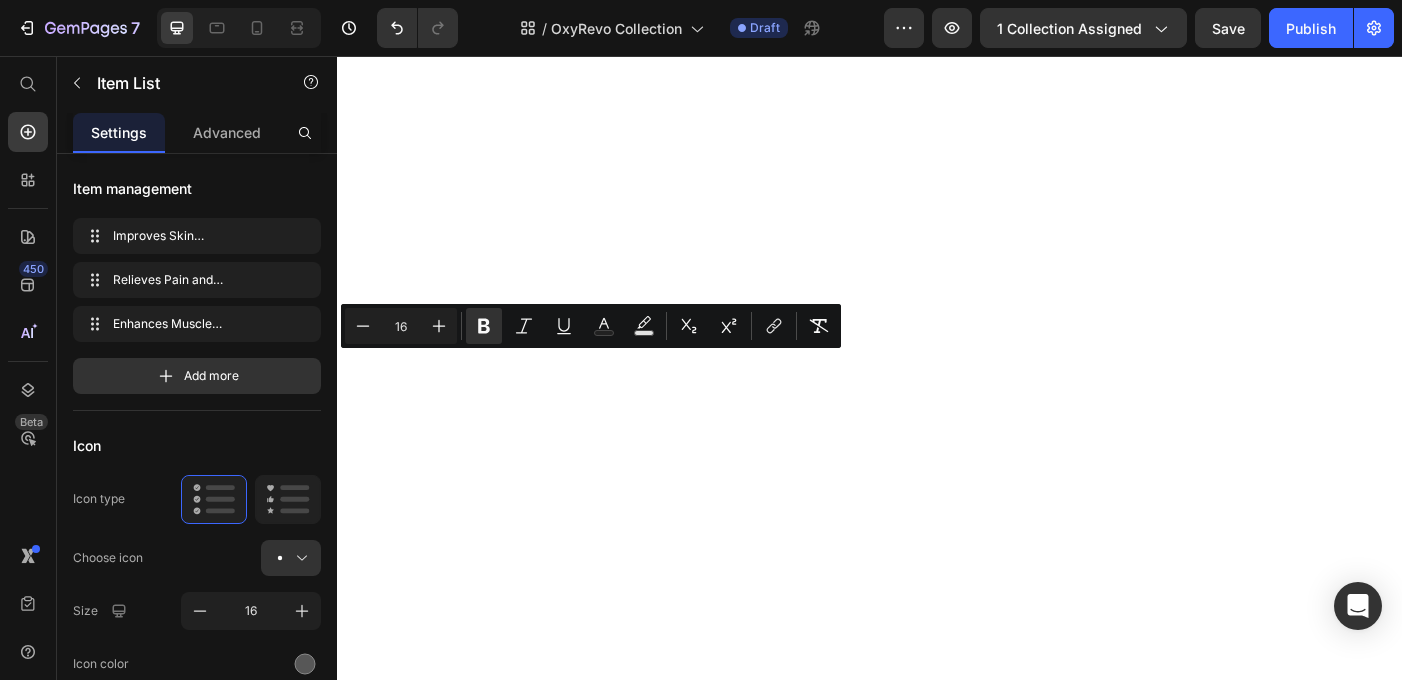scroll, scrollTop: 0, scrollLeft: 0, axis: both 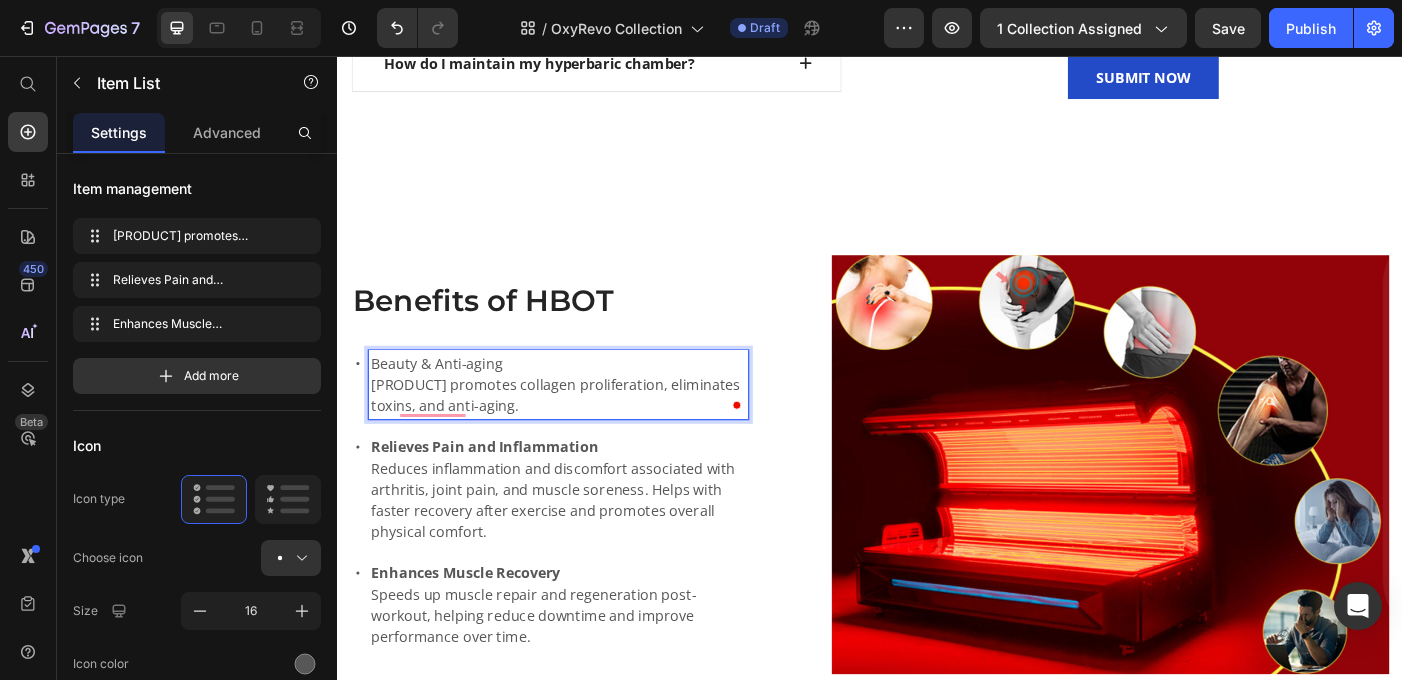 click on "Beauty & Anti-aging" at bounding box center [586, 403] 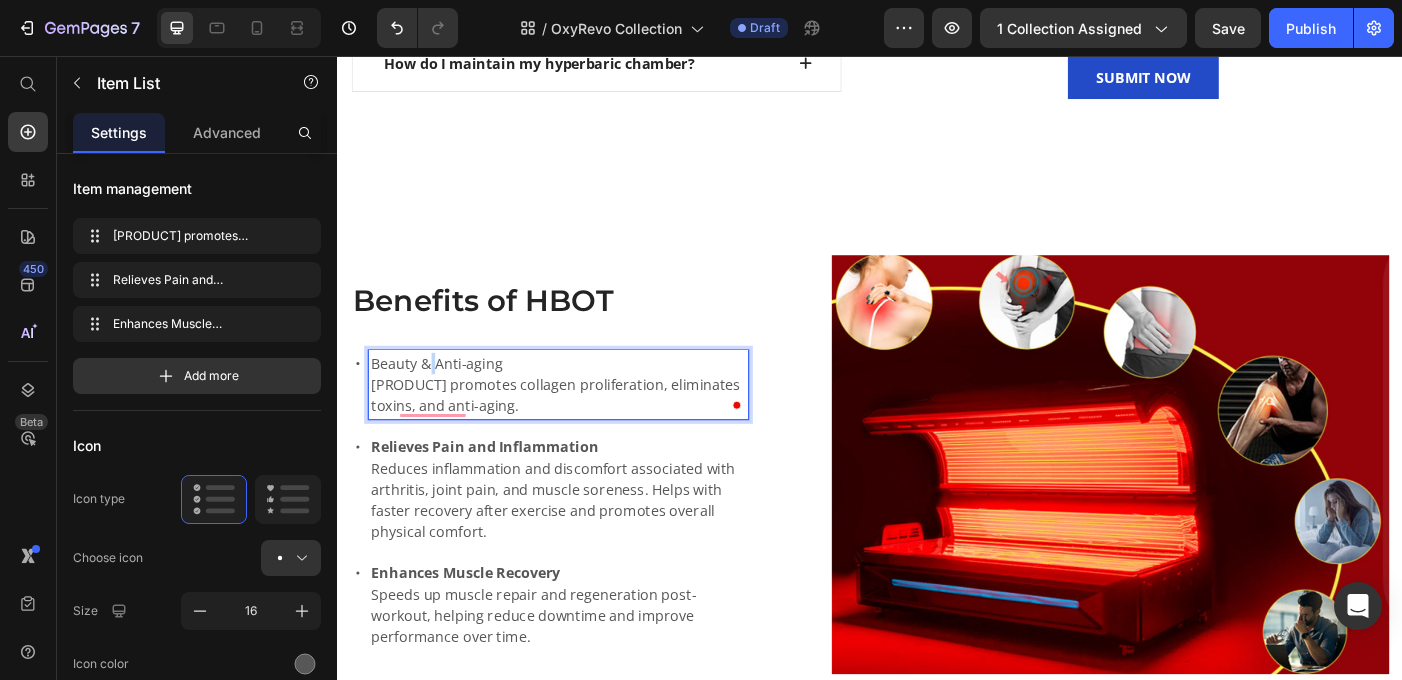 click on "Beauty & Anti-aging" at bounding box center (586, 403) 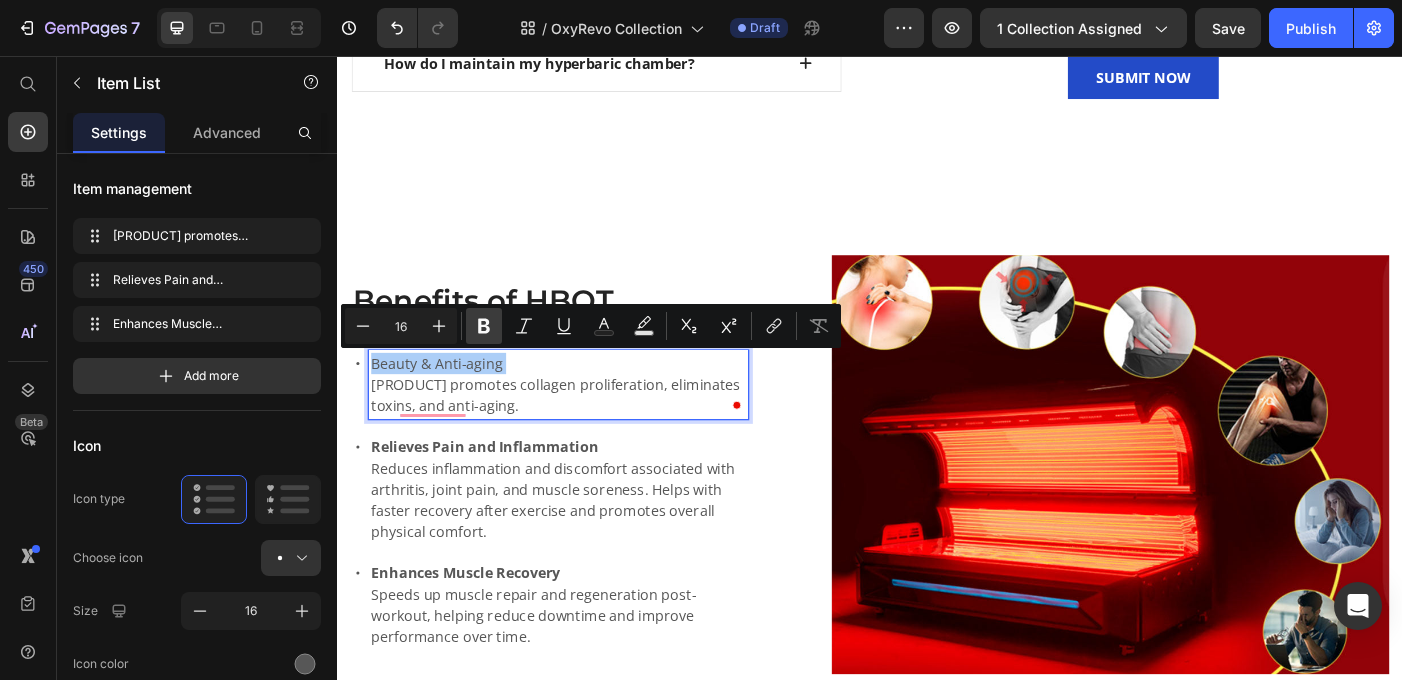 click 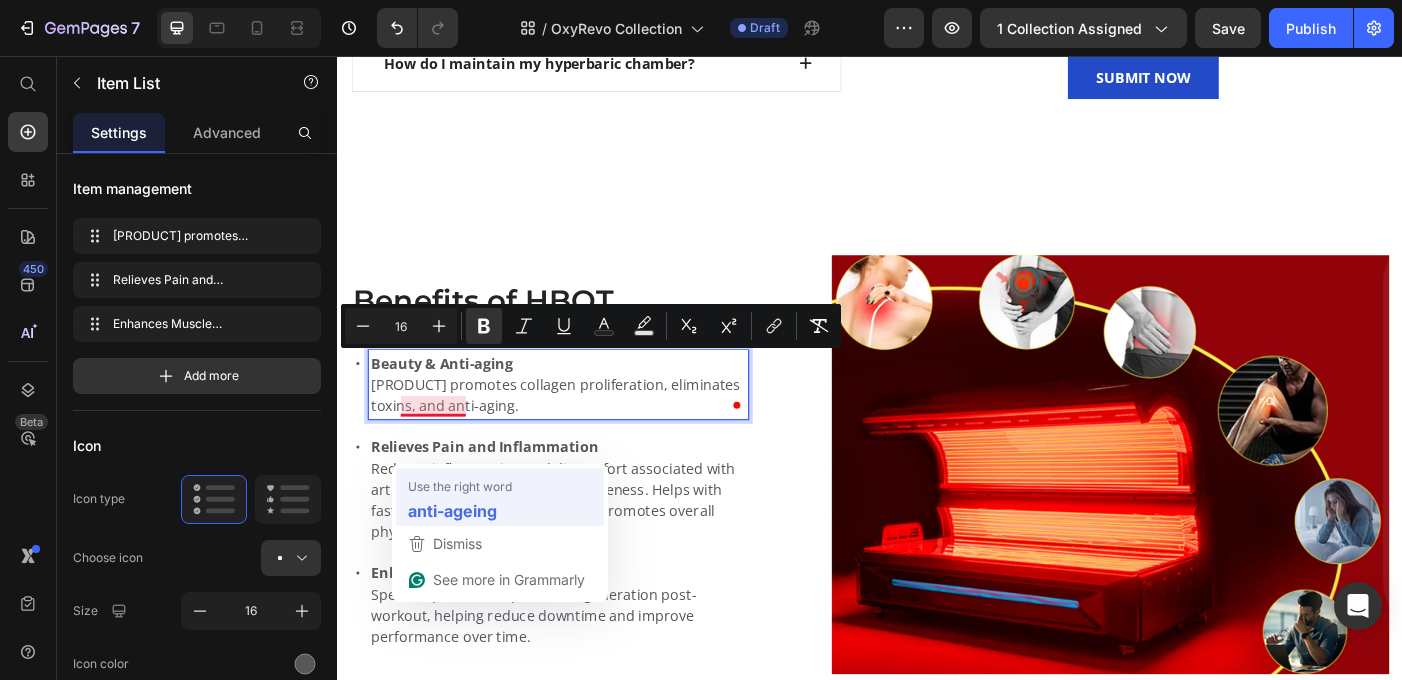click on "anti-ageing" at bounding box center (452, 510) 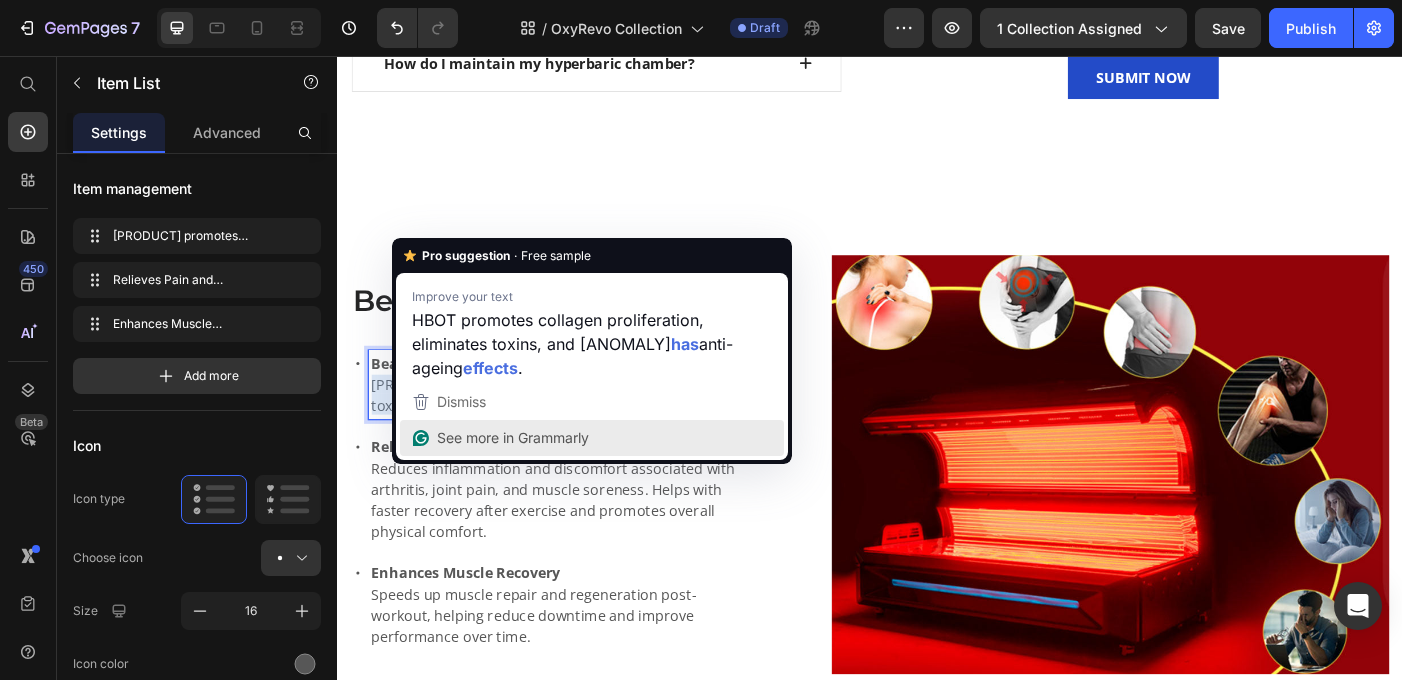 click 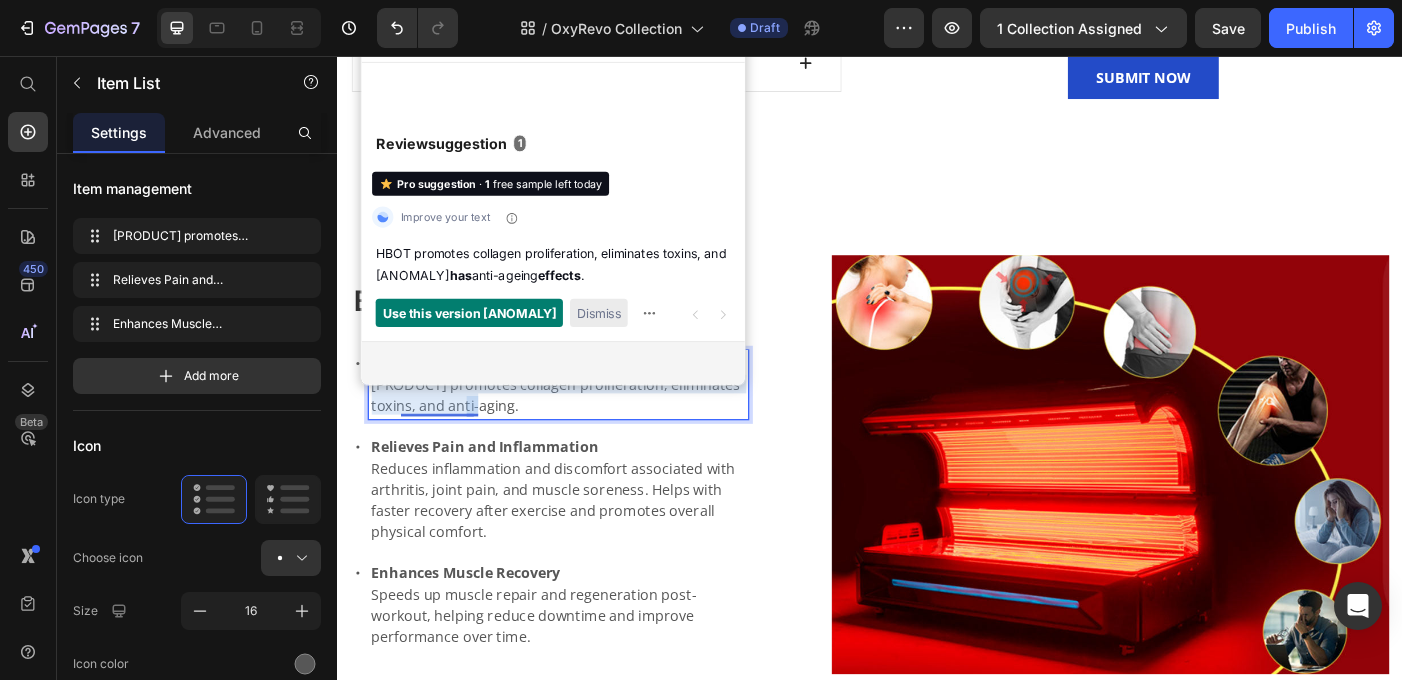 click on "Dismiss" at bounding box center [631, 346] 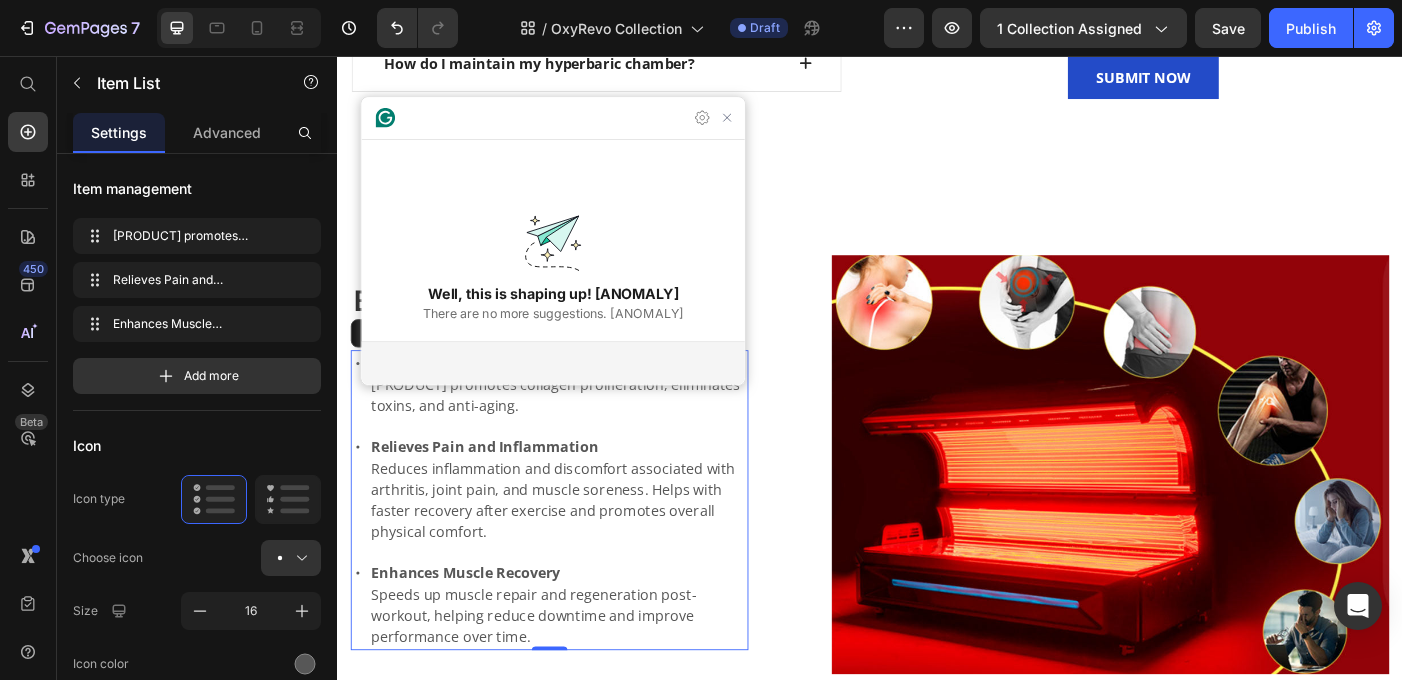 click on "[PRODUCT] promotes collagen proliferation, eliminates toxins, and anti-aging." at bounding box center (586, 439) 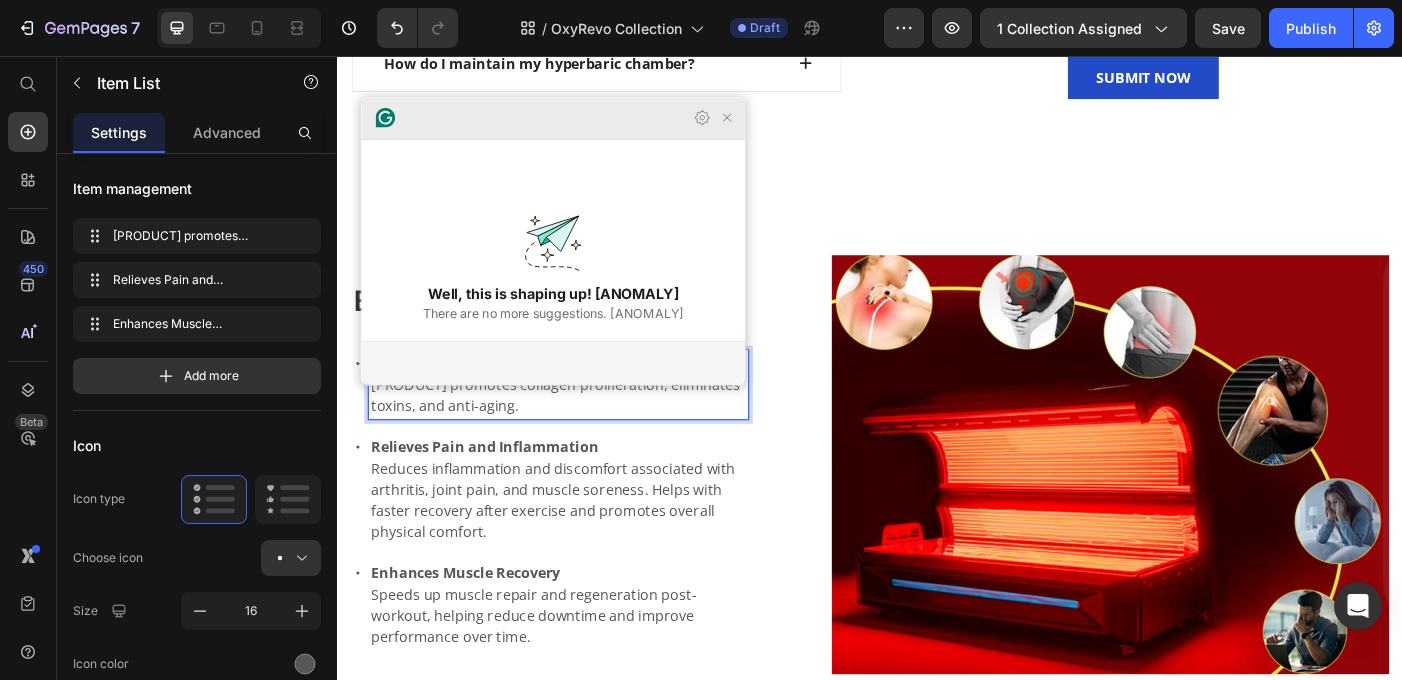 click 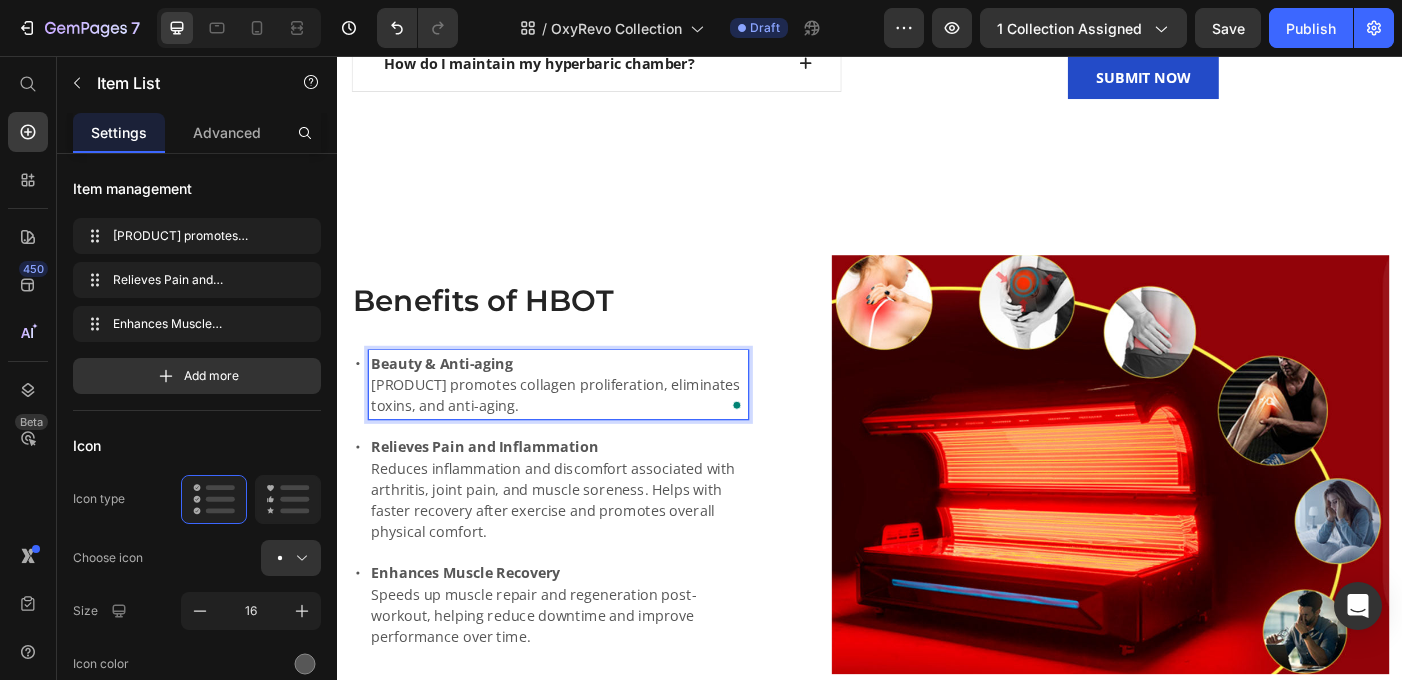 click on "[PRODUCT] promotes collagen proliferation, eliminates toxins, and anti-aging." at bounding box center [586, 439] 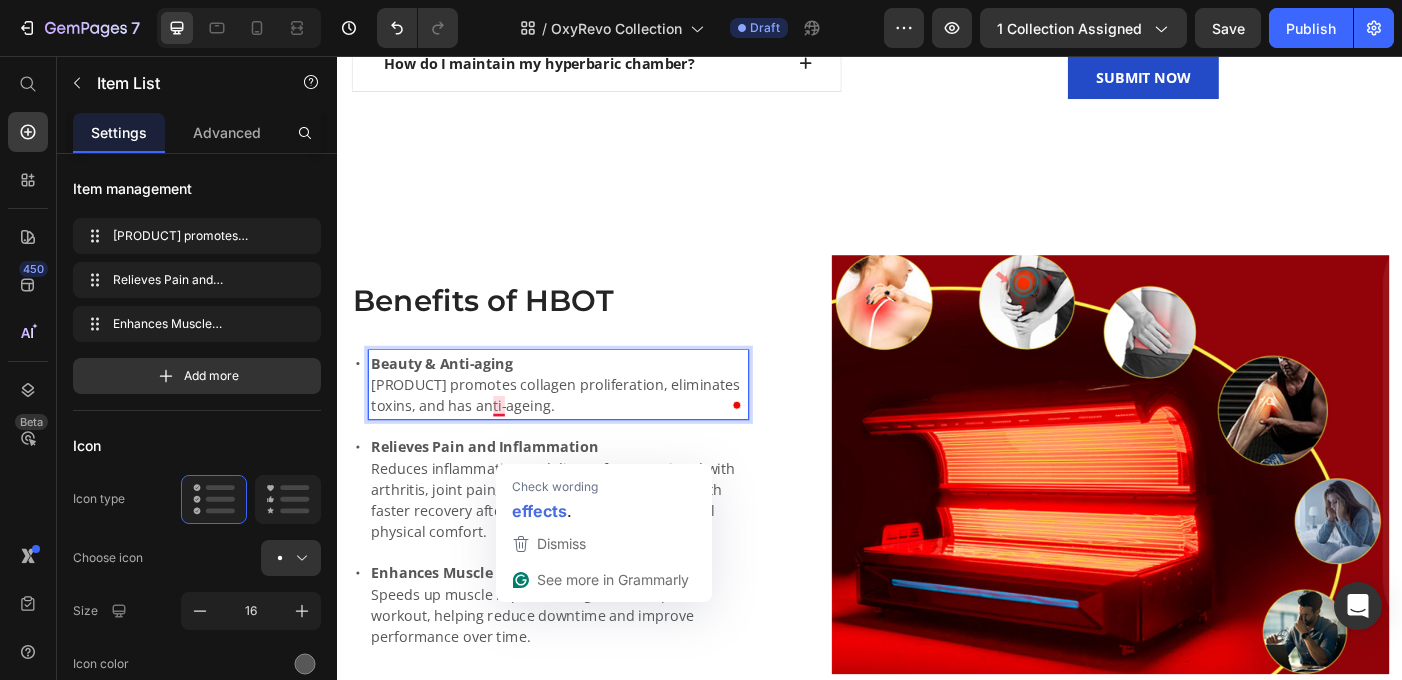 click on "[PRODUCT] promotes collagen proliferation, eliminates toxins, and has anti-ageing." at bounding box center [586, 439] 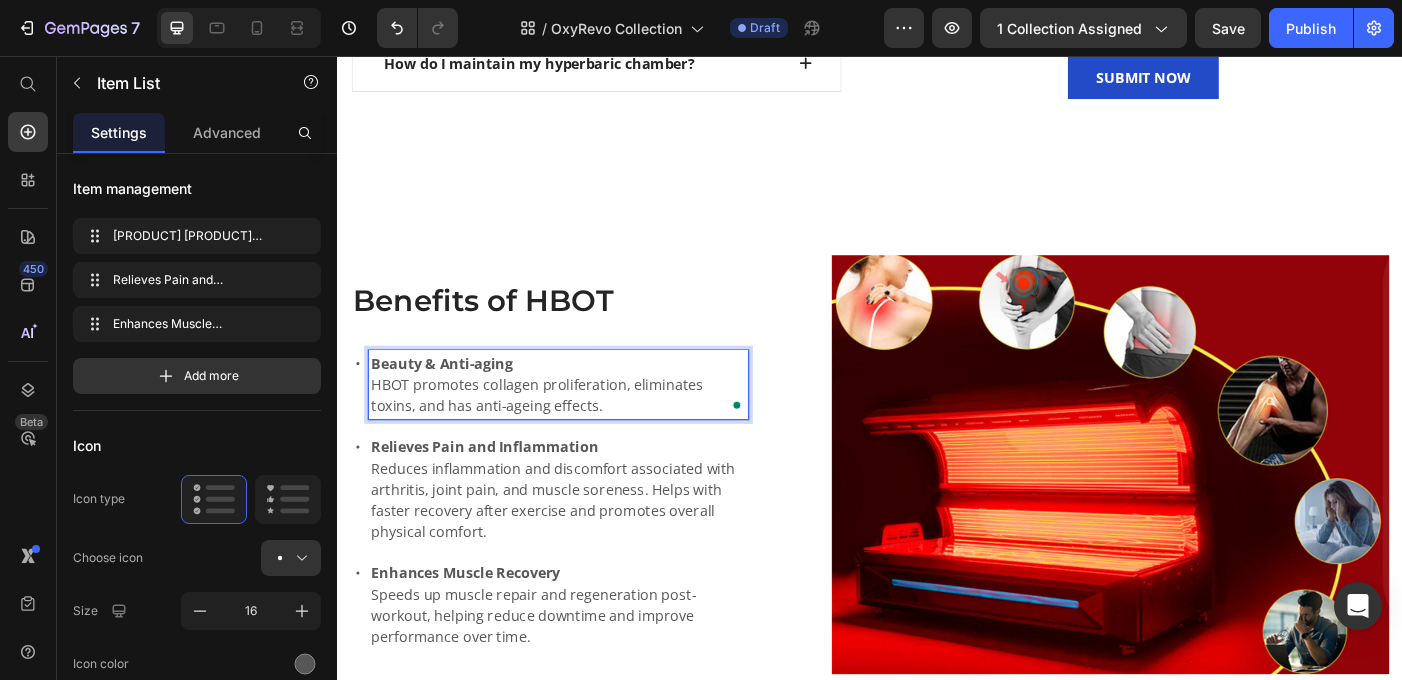 click on "Relieves Pain and Inflammation Reduces inflammation and discomfort associated with arthritis, joint pain, and muscle soreness. Helps with faster recovery after exercise and promotes overall physical comfort." at bounding box center [586, 545] 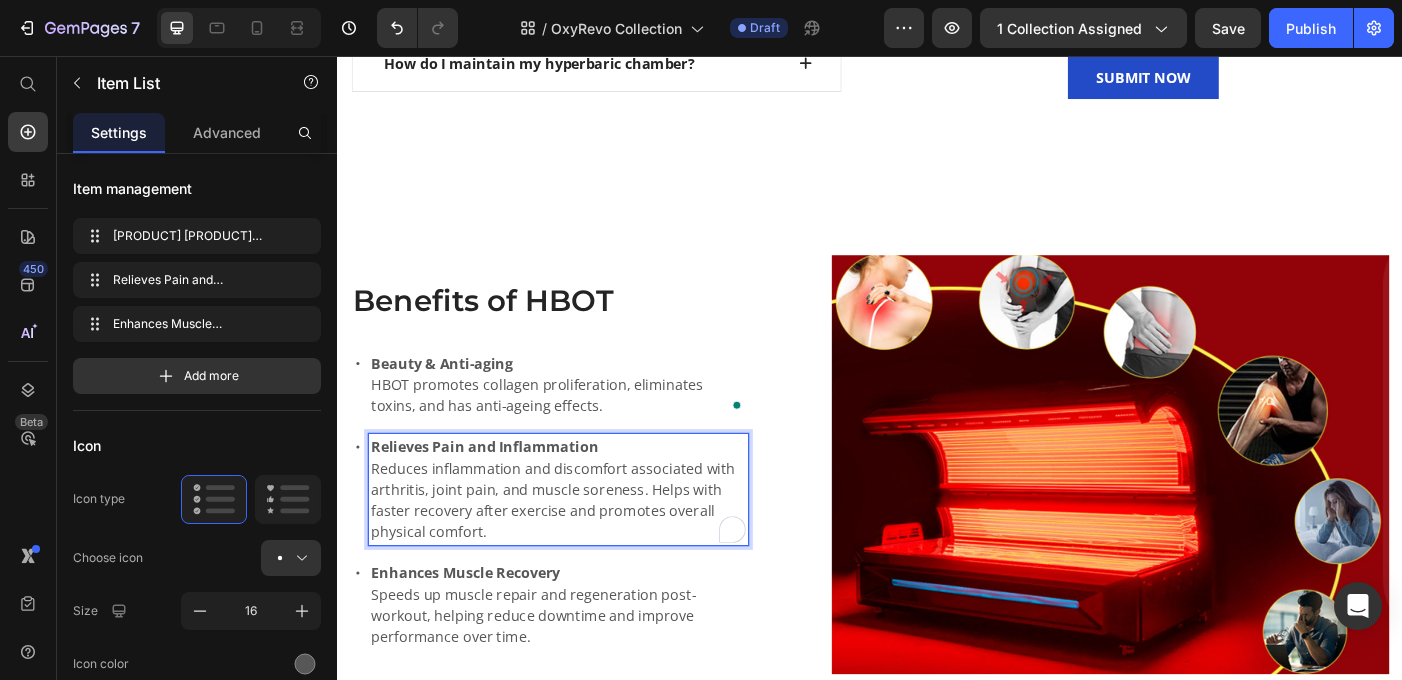 click on "Relieves Pain and Inflammation Reduces inflammation and discomfort associated with arthritis, joint pain, and muscle soreness. Helps with faster recovery after exercise and promotes overall physical comfort." at bounding box center [586, 545] 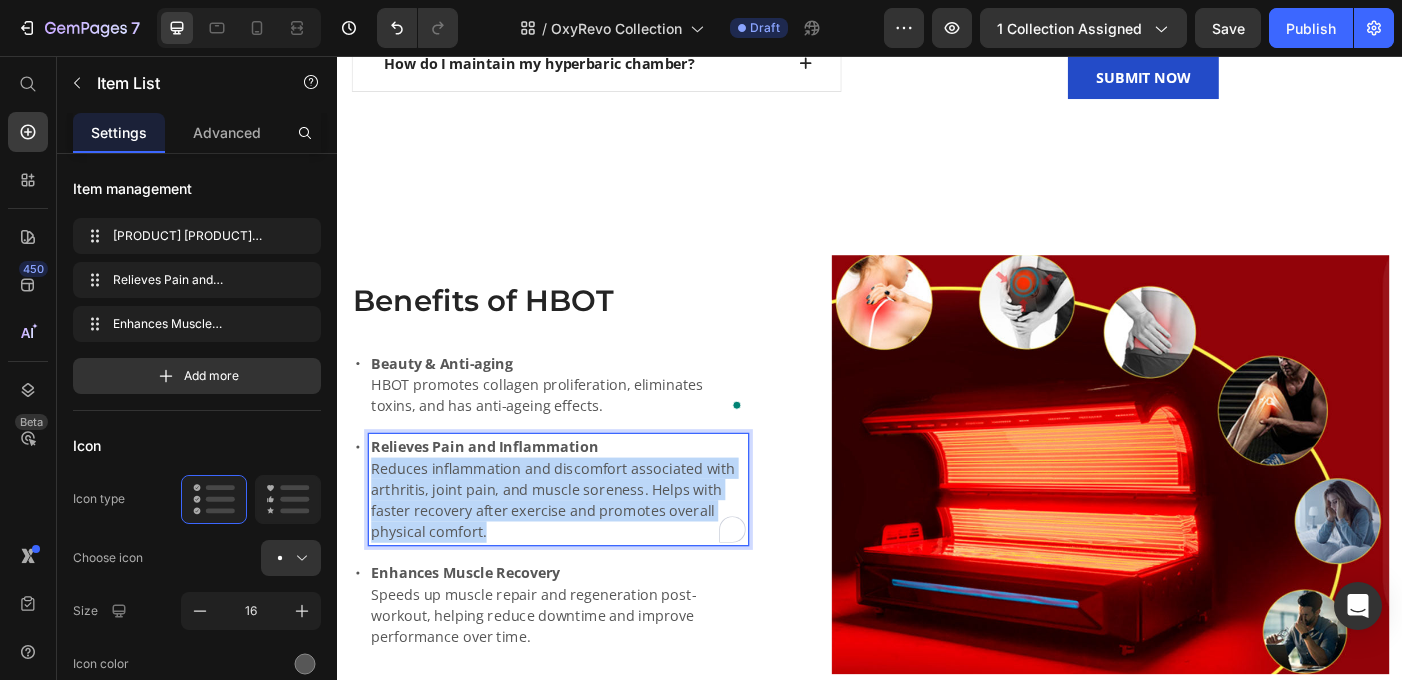 click on "Relieves Pain and Inflammation Reduces inflammation and discomfort associated with arthritis, joint pain, and muscle soreness. Helps with faster recovery after exercise and promotes overall physical comfort." at bounding box center (586, 545) 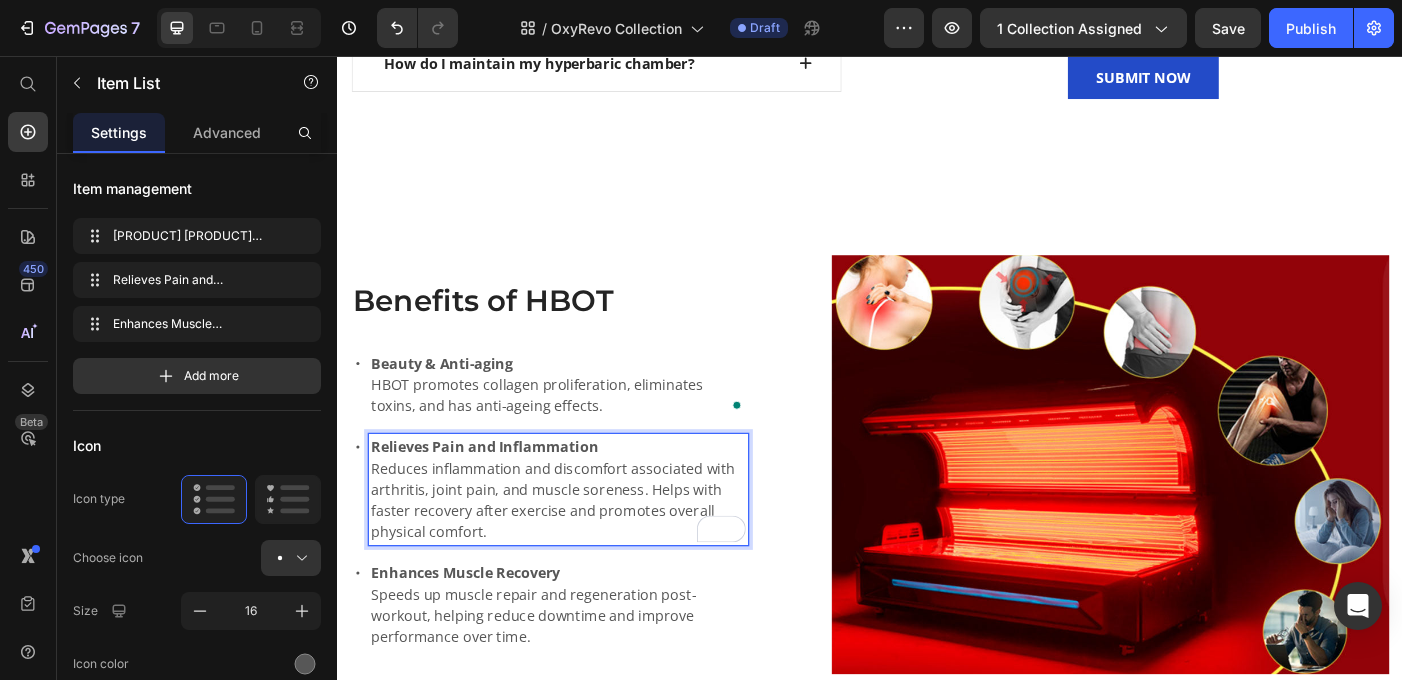 scroll, scrollTop: 3859, scrollLeft: 0, axis: vertical 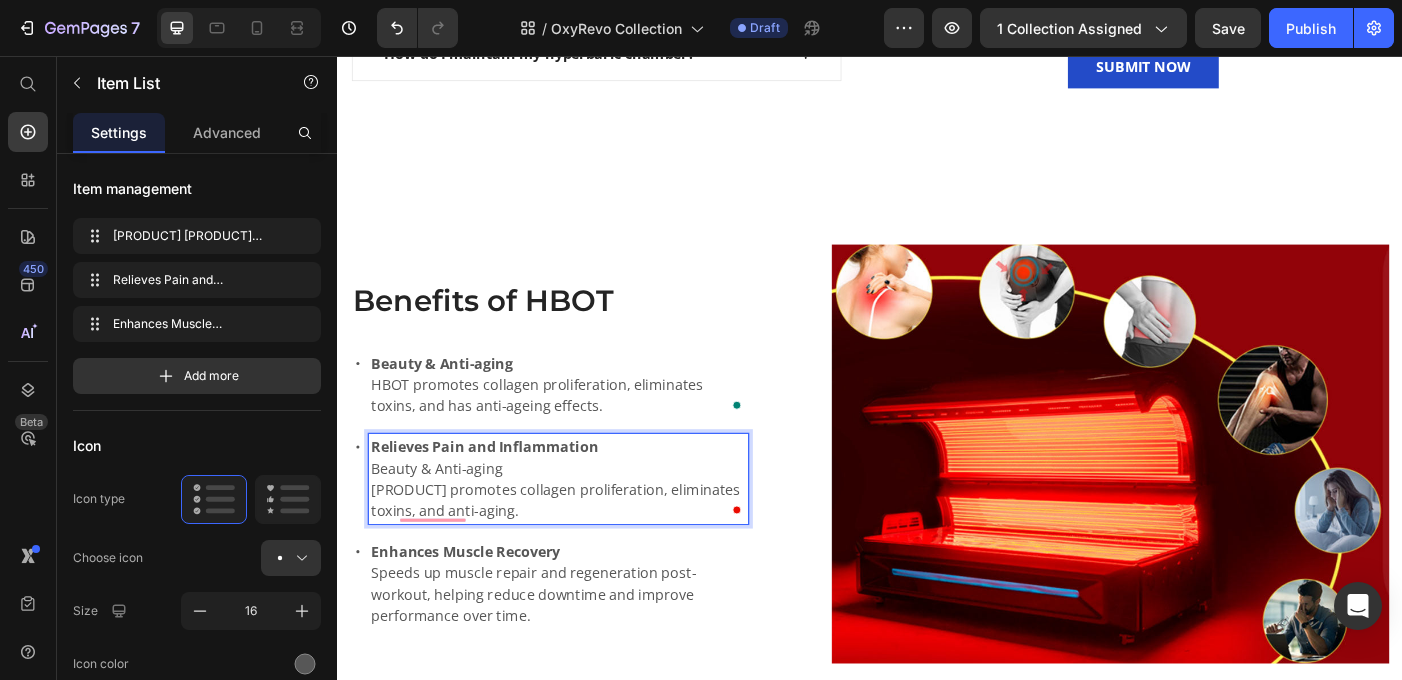 click on "Relieves Pain and Inflammation" at bounding box center [503, 497] 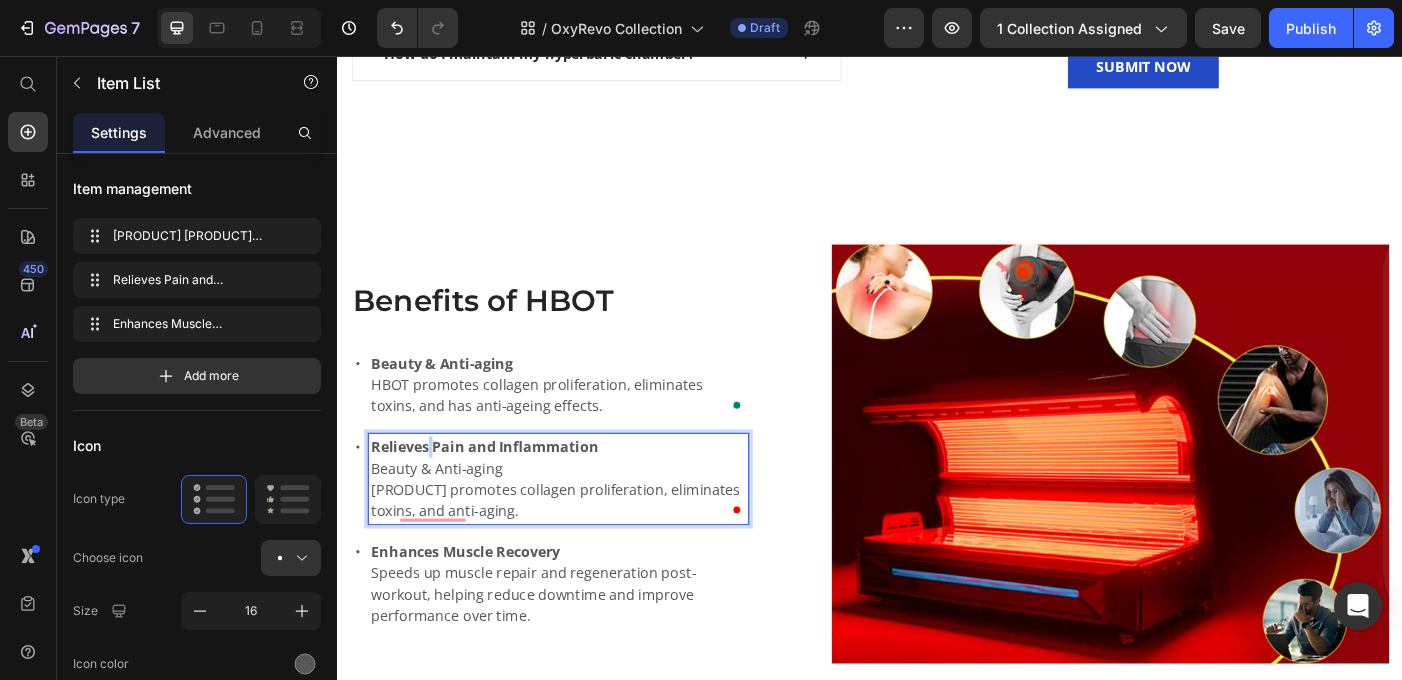 click on "Relieves Pain and Inflammation" at bounding box center [503, 497] 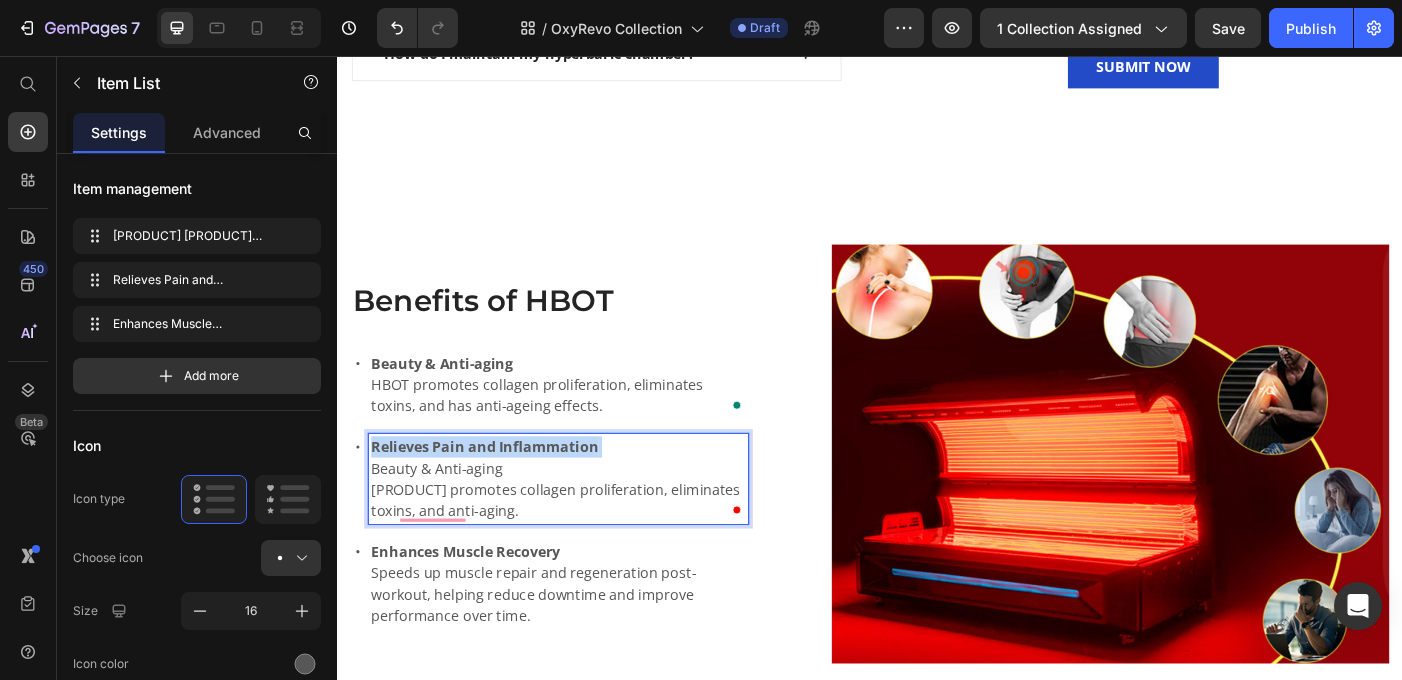 click on "Relieves Pain and Inflammation" at bounding box center (503, 497) 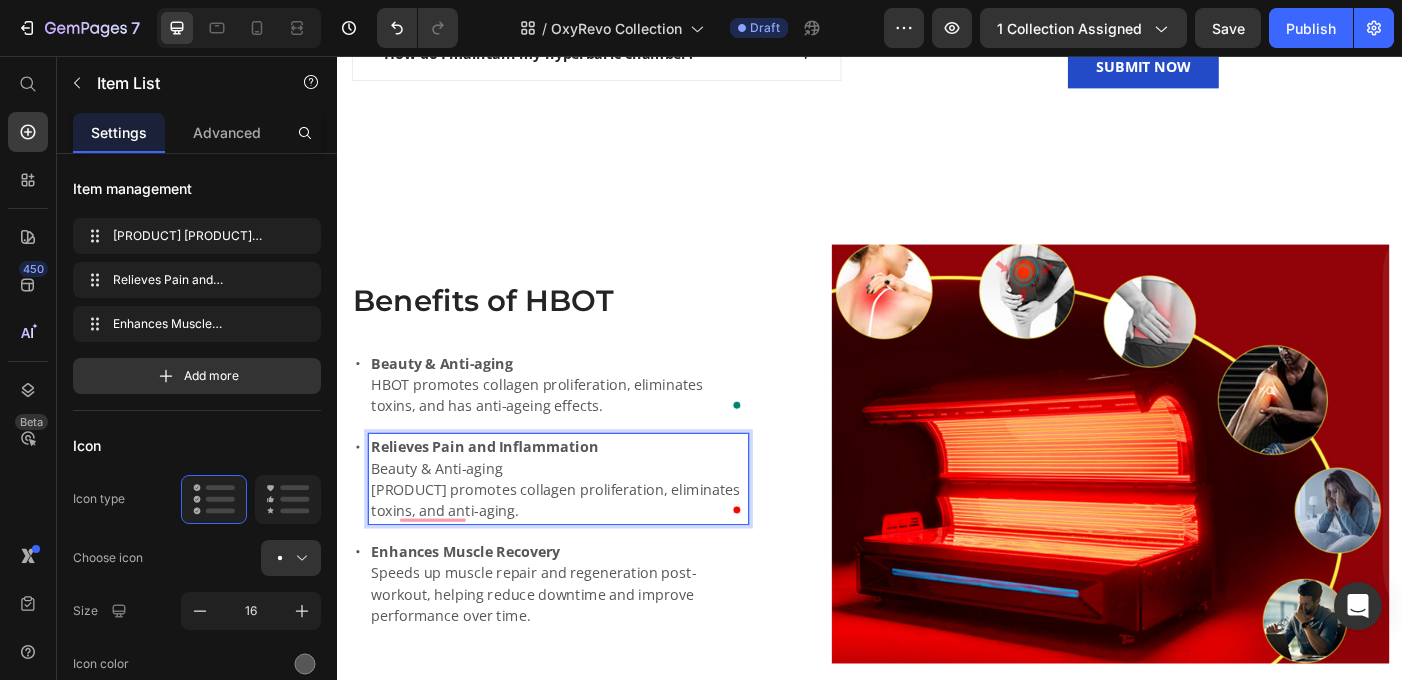 scroll, scrollTop: 3871, scrollLeft: 0, axis: vertical 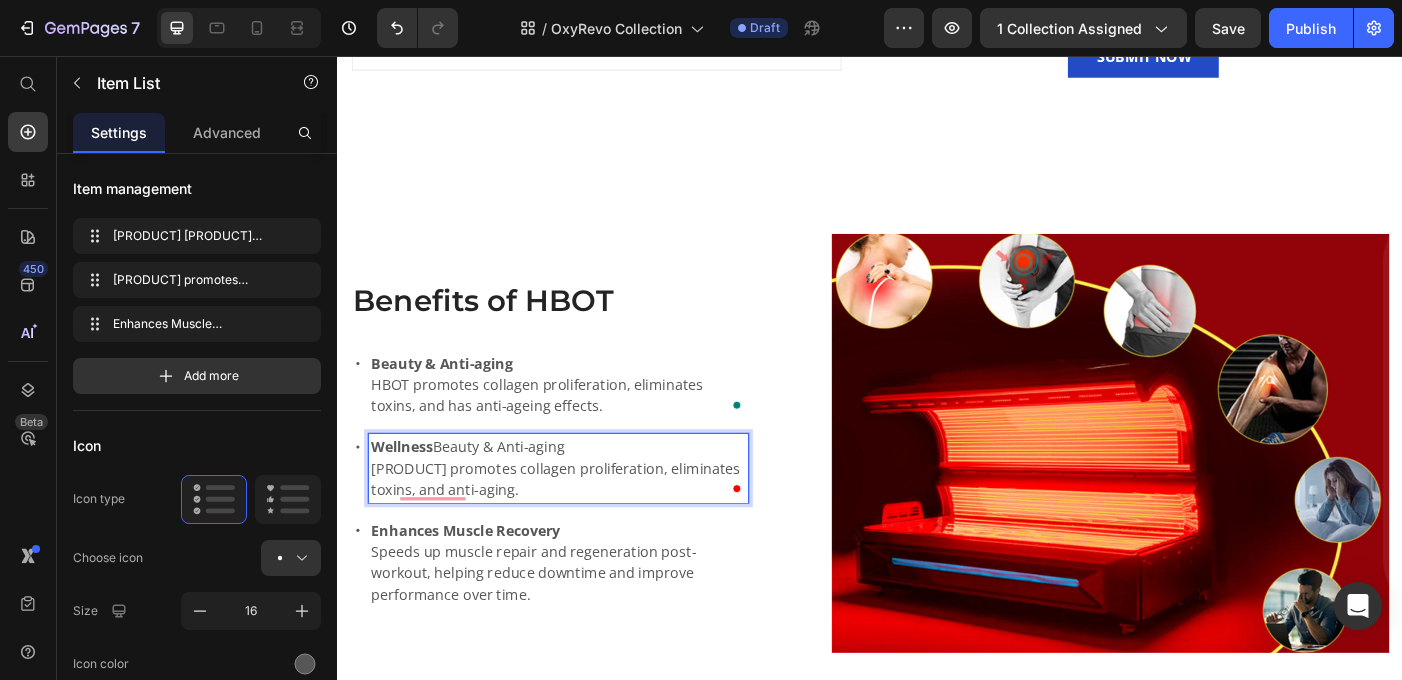 click on "Wellness Beauty & Anti-aging" at bounding box center (586, 497) 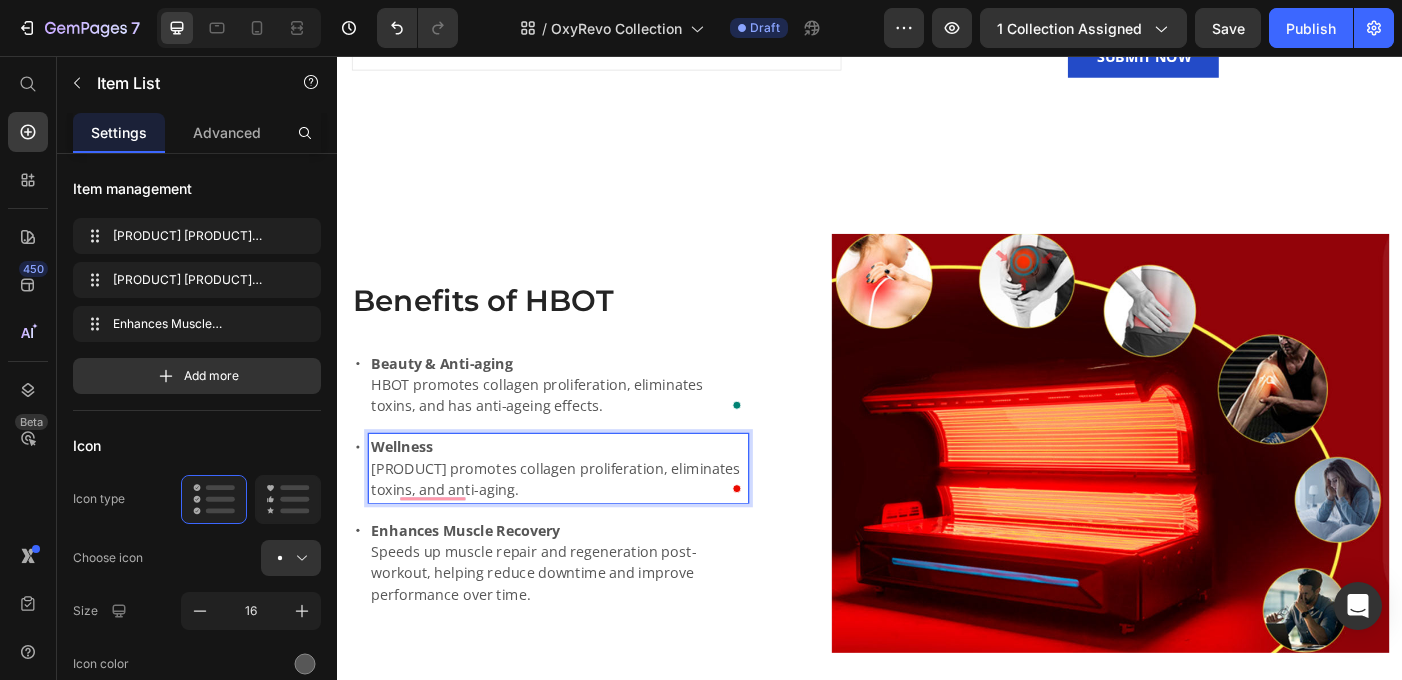 click on "[PRODUCT] promotes collagen proliferation, eliminates toxins, and anti-aging." at bounding box center [586, 533] 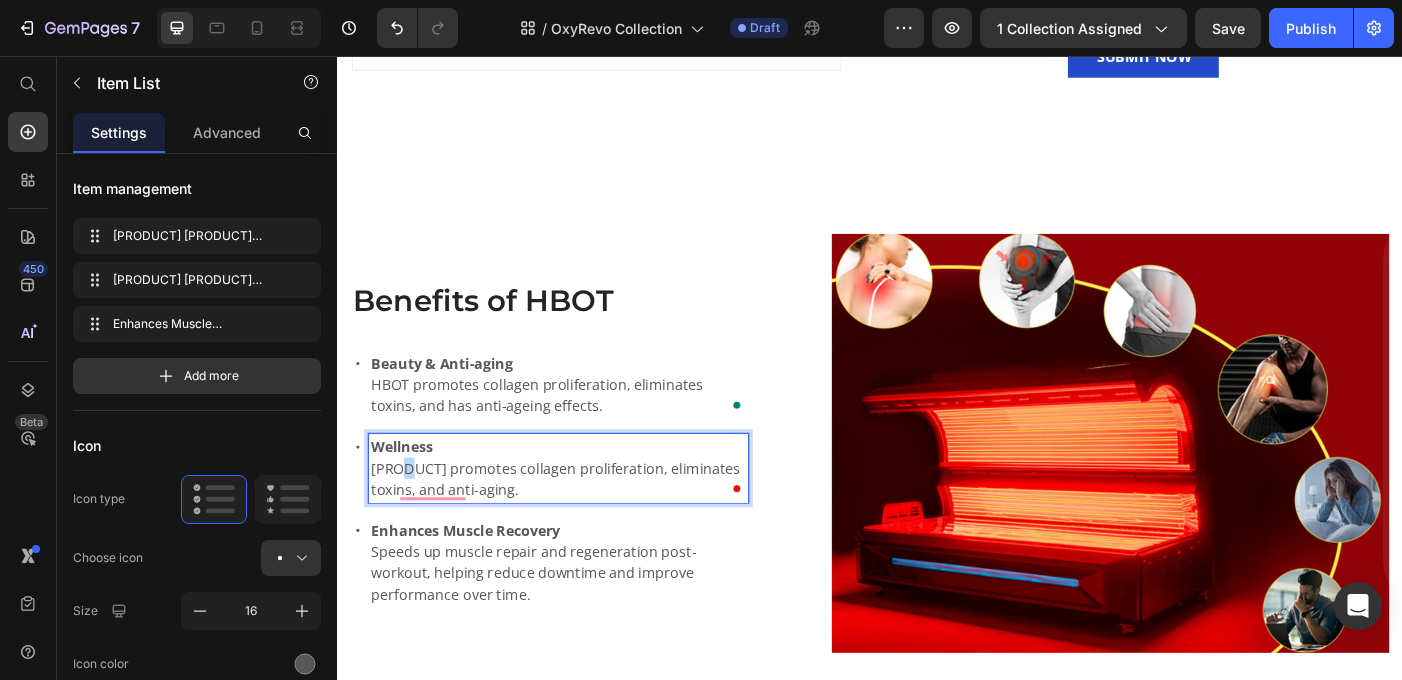 click on "[PRODUCT] promotes collagen proliferation, eliminates toxins, and anti-aging." at bounding box center [586, 533] 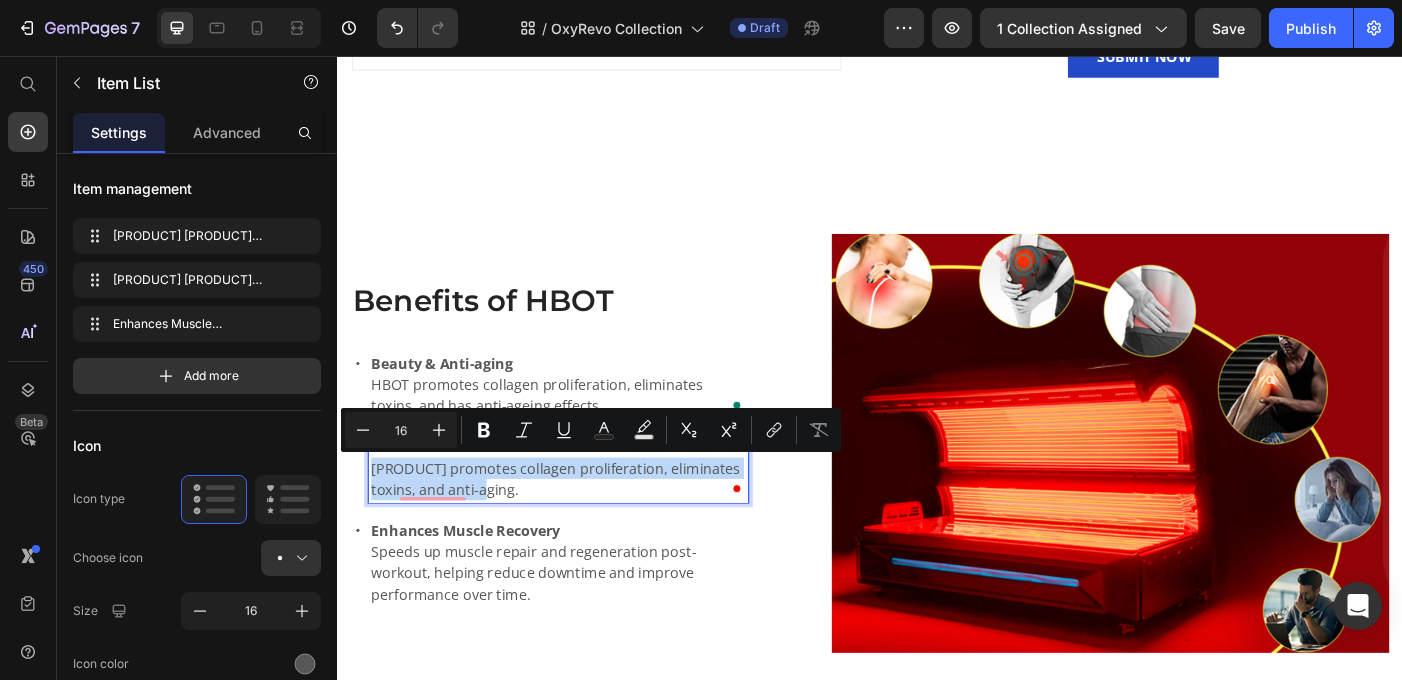 click on "[PRODUCT] promotes collagen proliferation, eliminates toxins, and anti-aging." at bounding box center (586, 533) 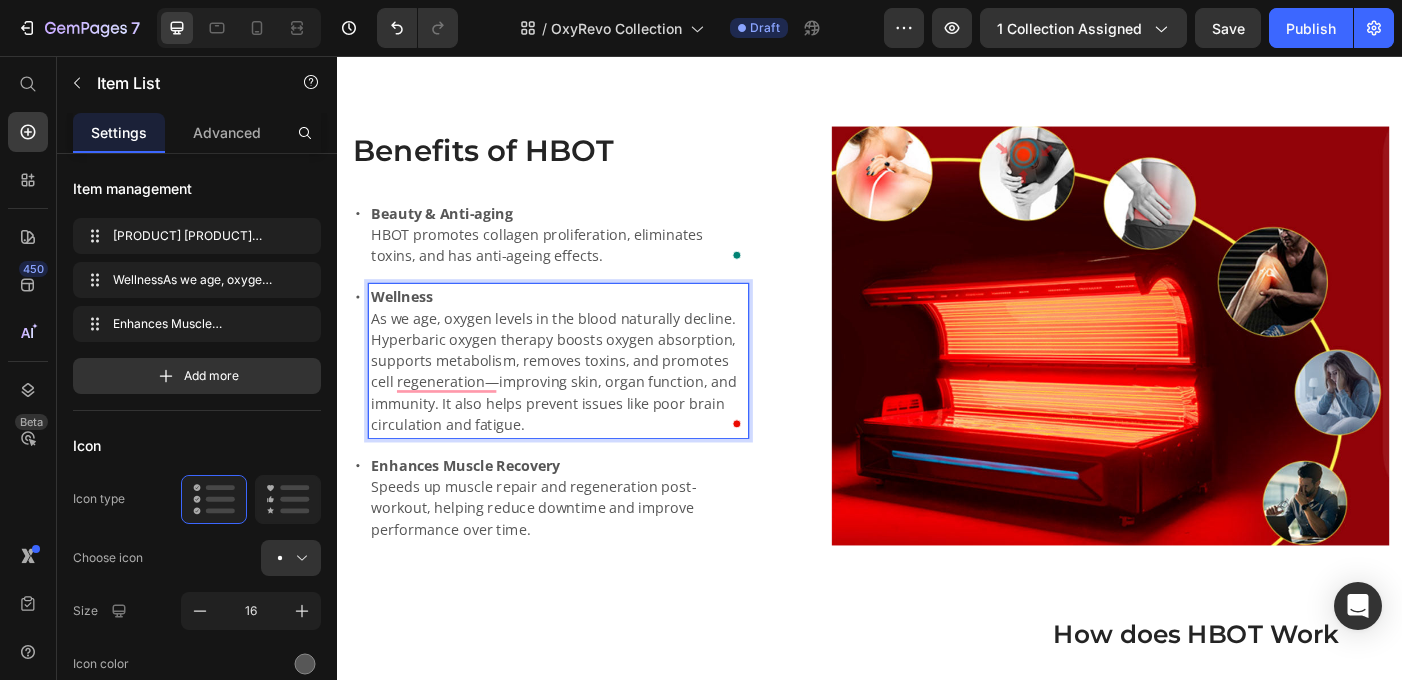 scroll, scrollTop: 3998, scrollLeft: 0, axis: vertical 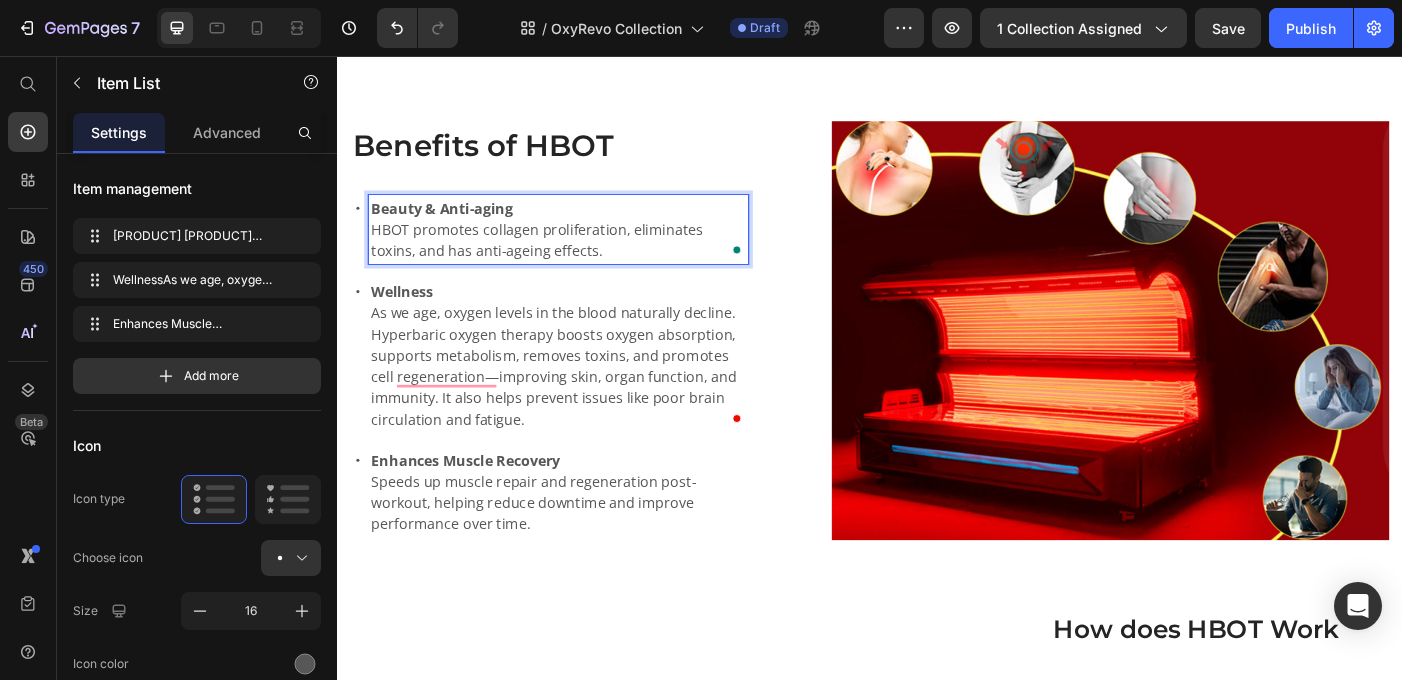 click on "Beauty & Anti-aging" at bounding box center [455, 228] 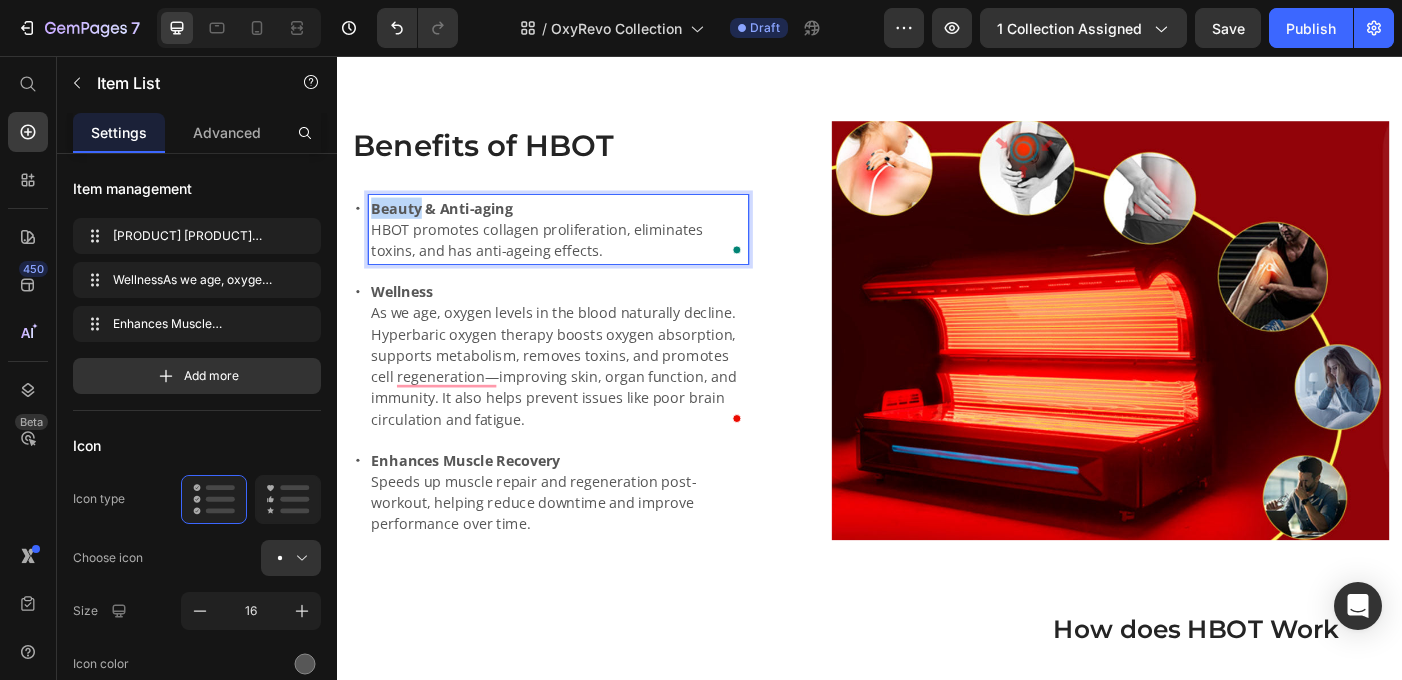 click on "Beauty & Anti-aging" at bounding box center [455, 228] 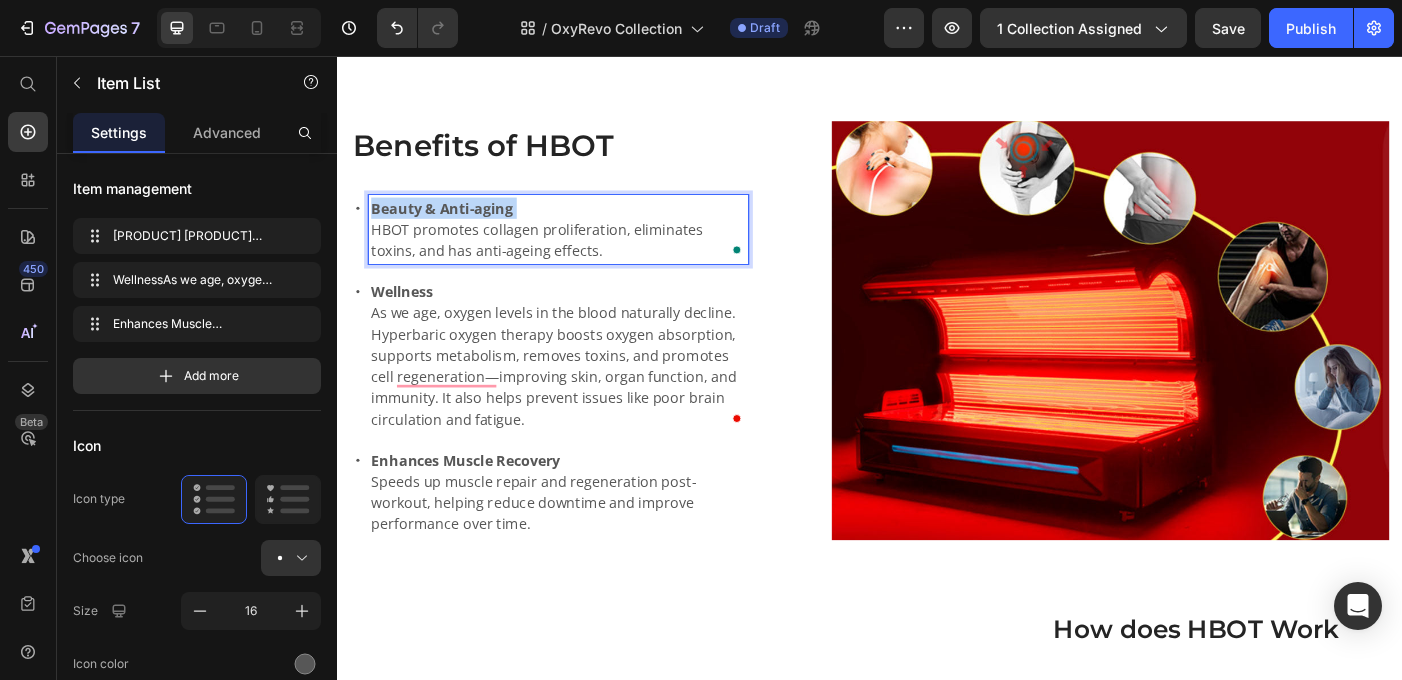 click on "Beauty & Anti-aging" at bounding box center (455, 228) 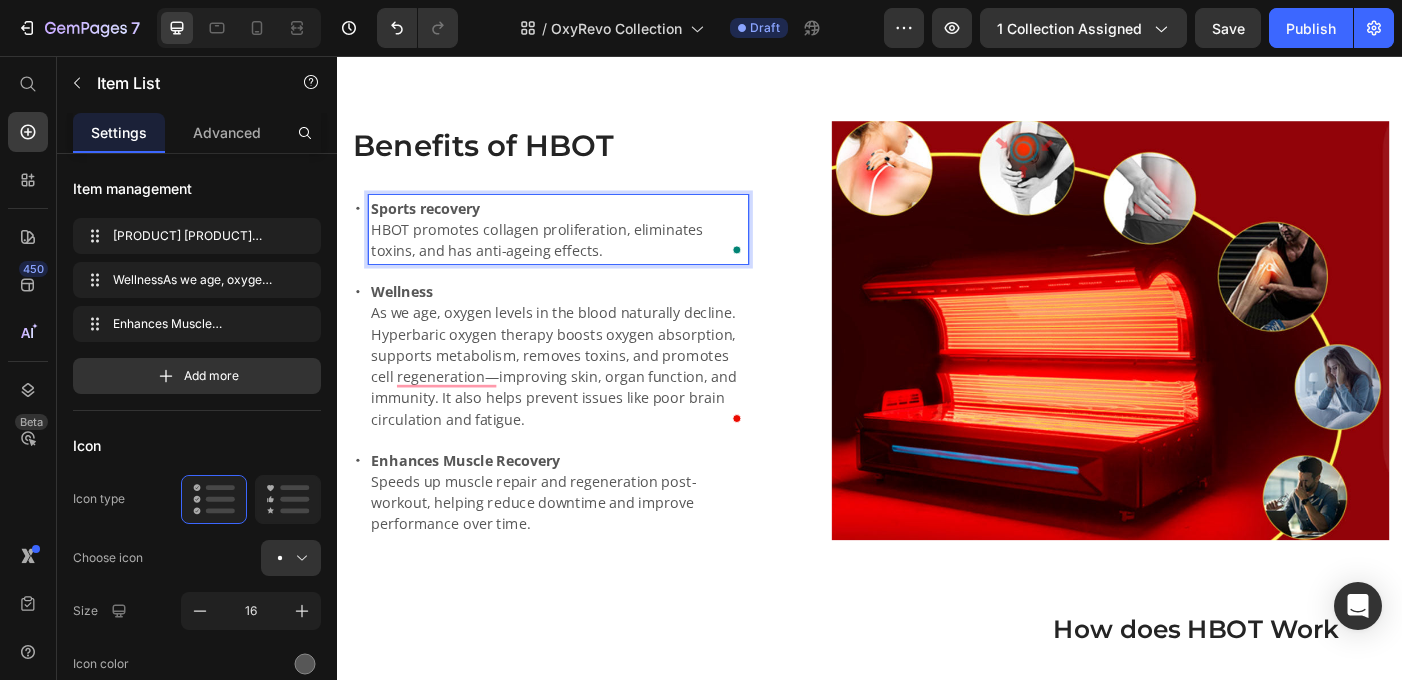 click on "Sports recovery" at bounding box center [436, 228] 